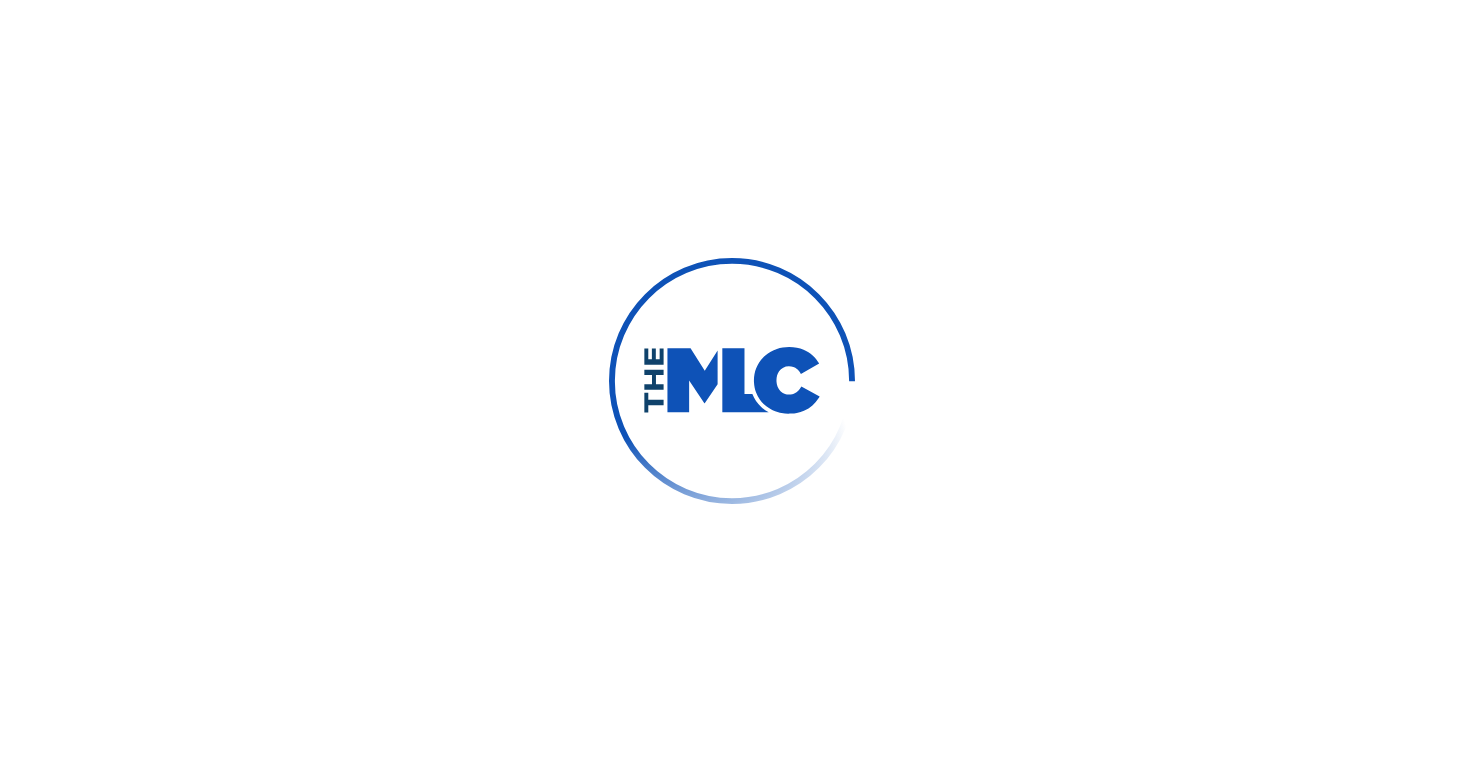 scroll, scrollTop: 0, scrollLeft: 0, axis: both 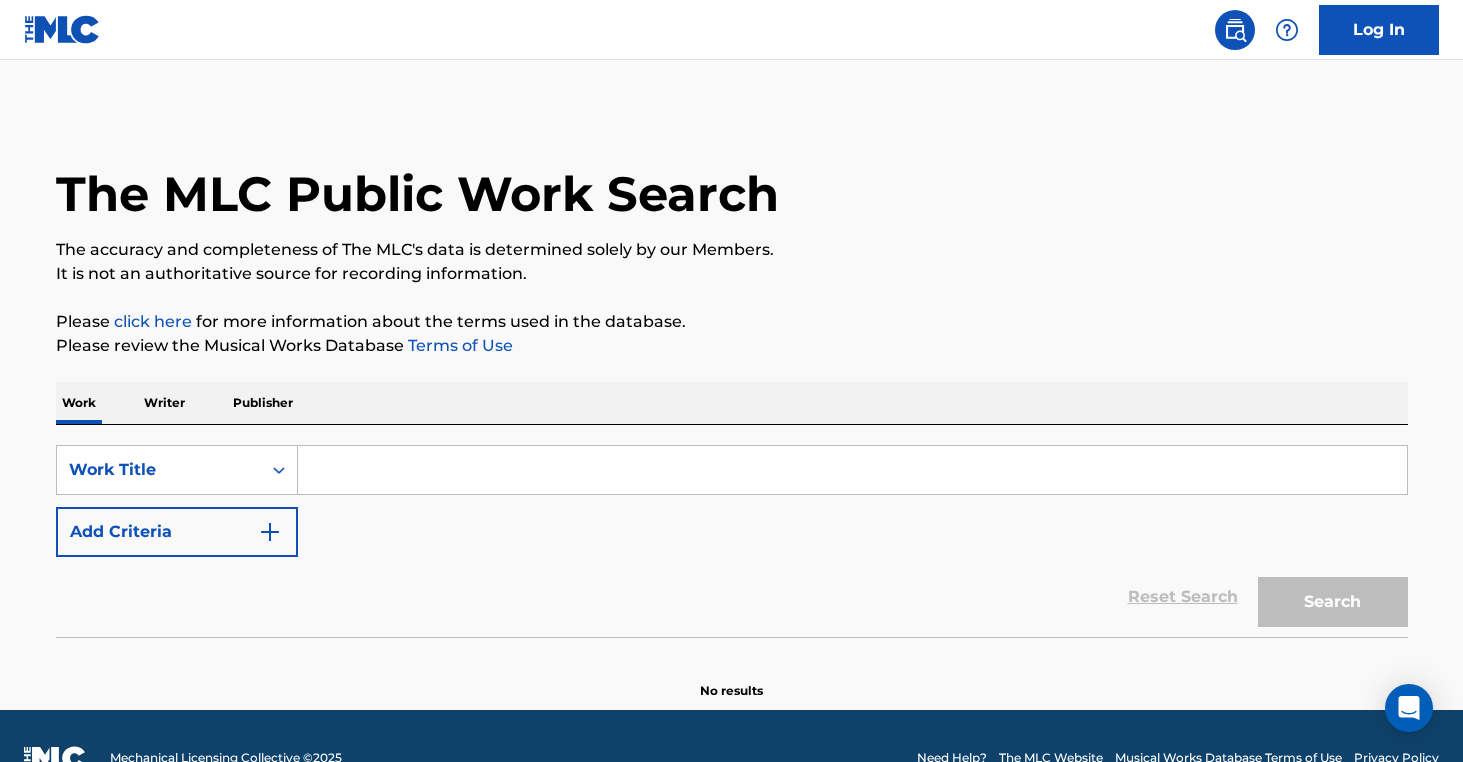 click on "Publisher" at bounding box center [263, 403] 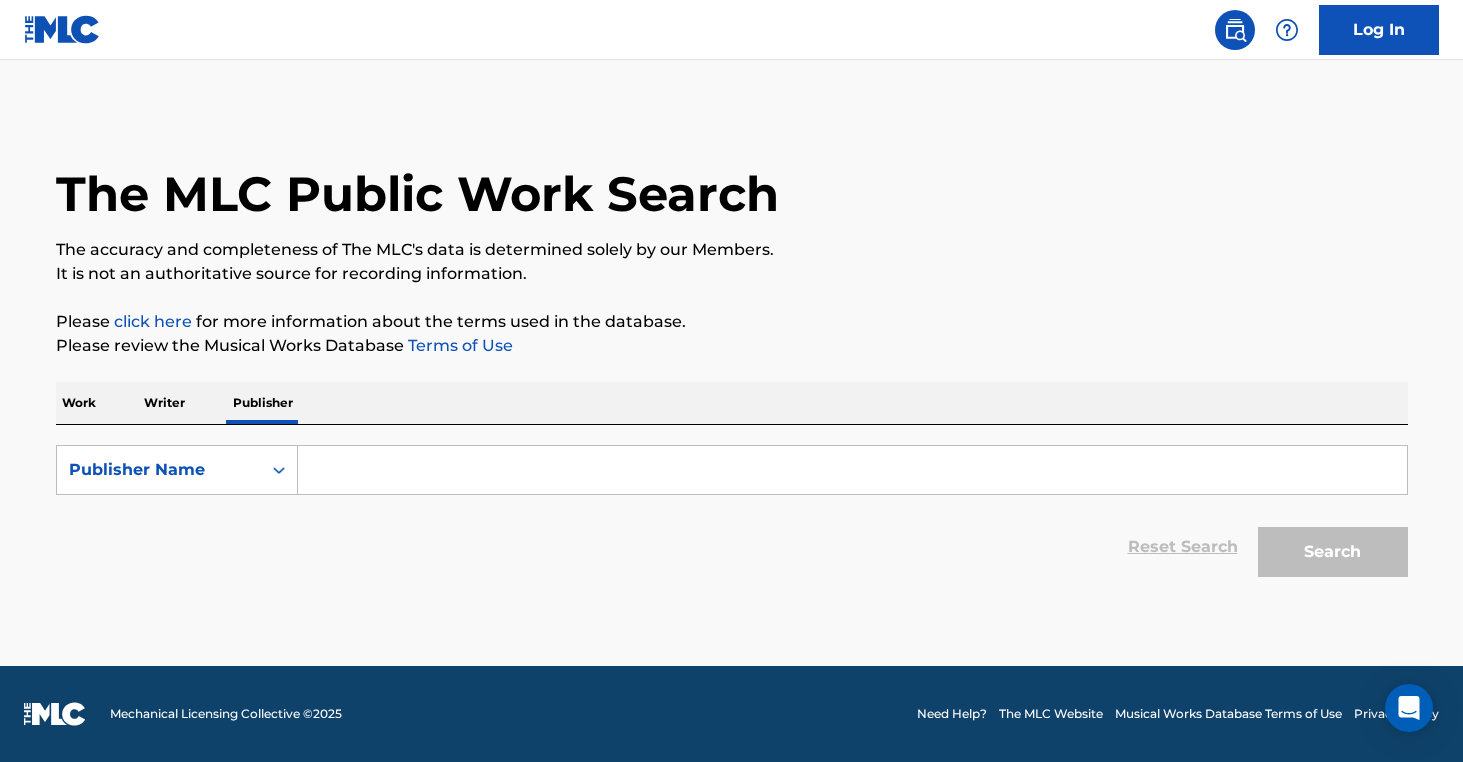 click at bounding box center [852, 470] 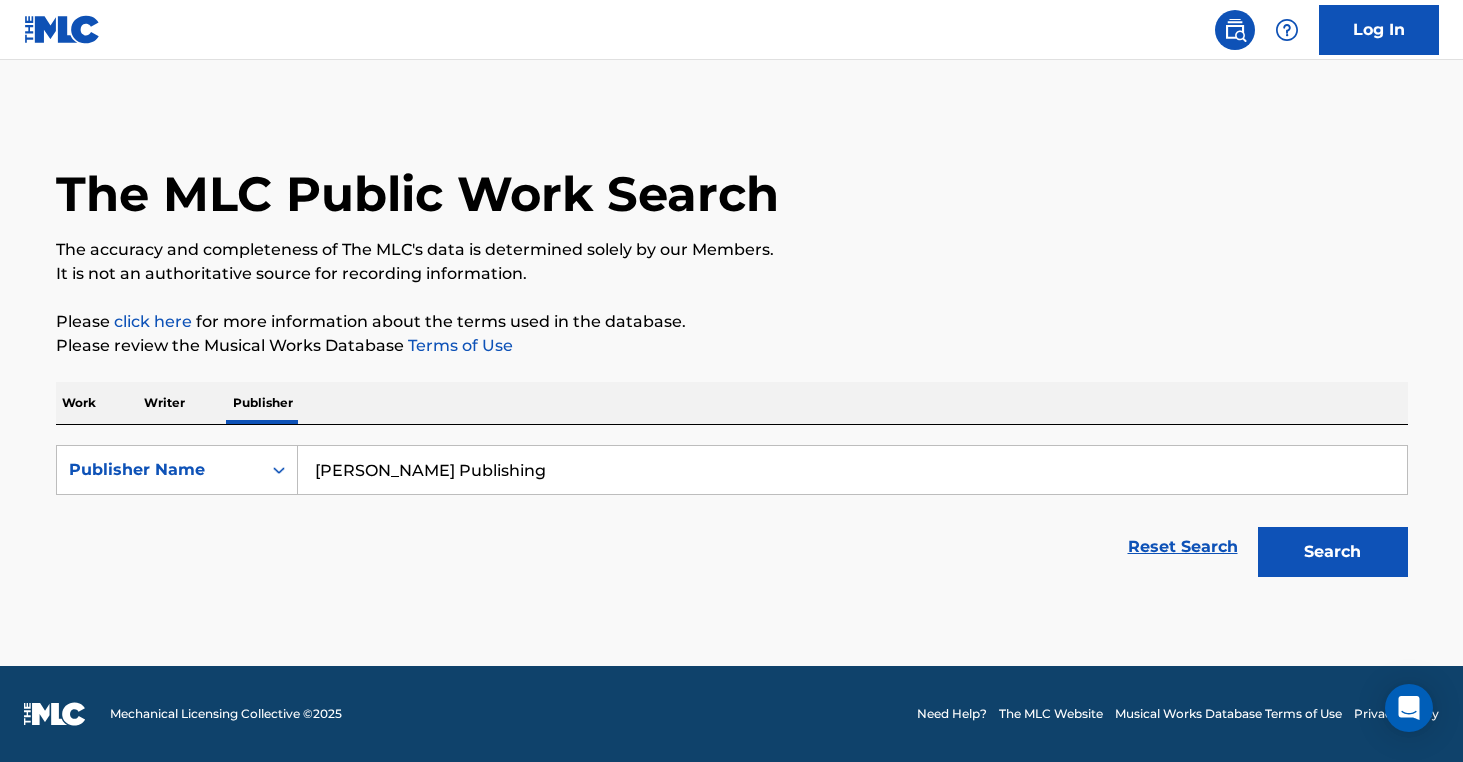type on "[PERSON_NAME] Publishing" 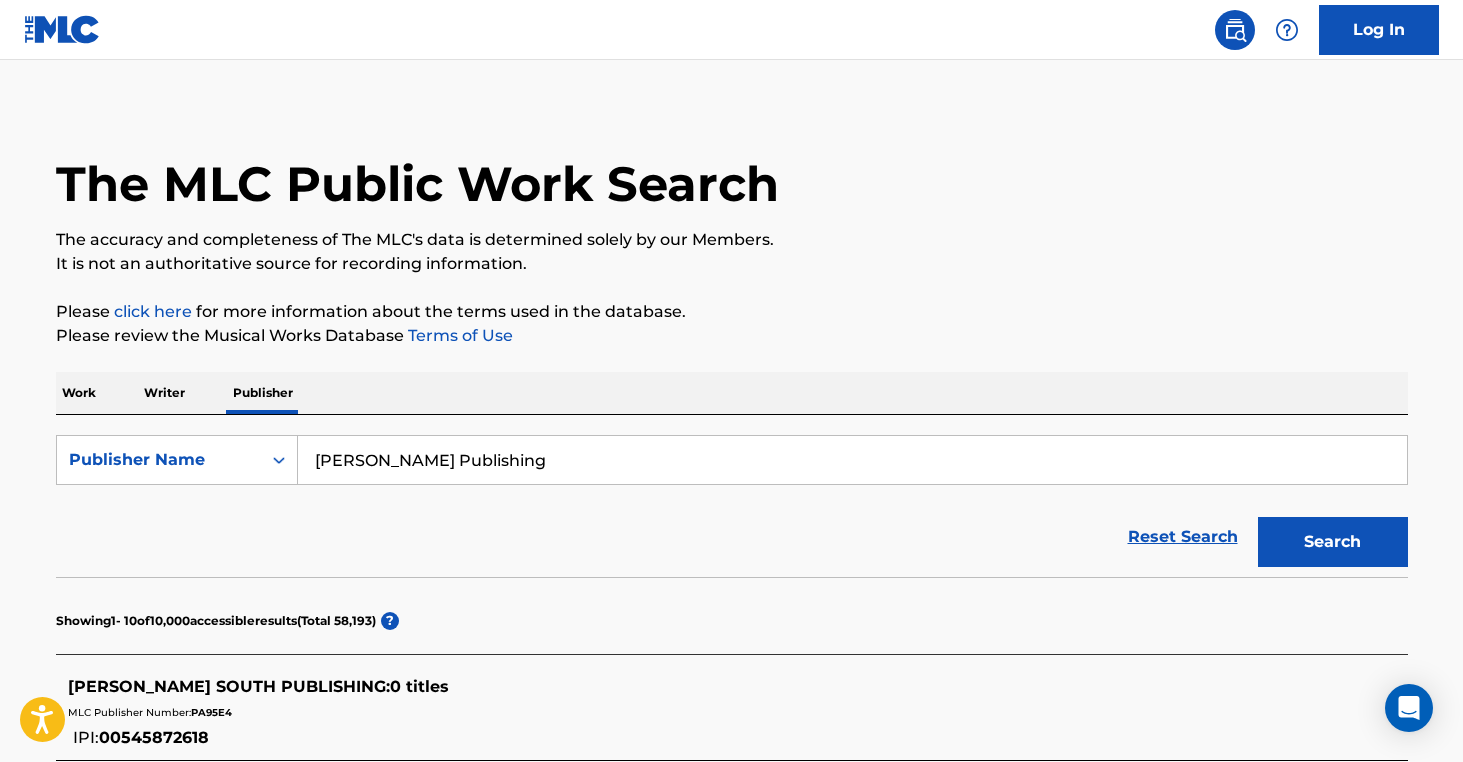 scroll, scrollTop: 0, scrollLeft: 0, axis: both 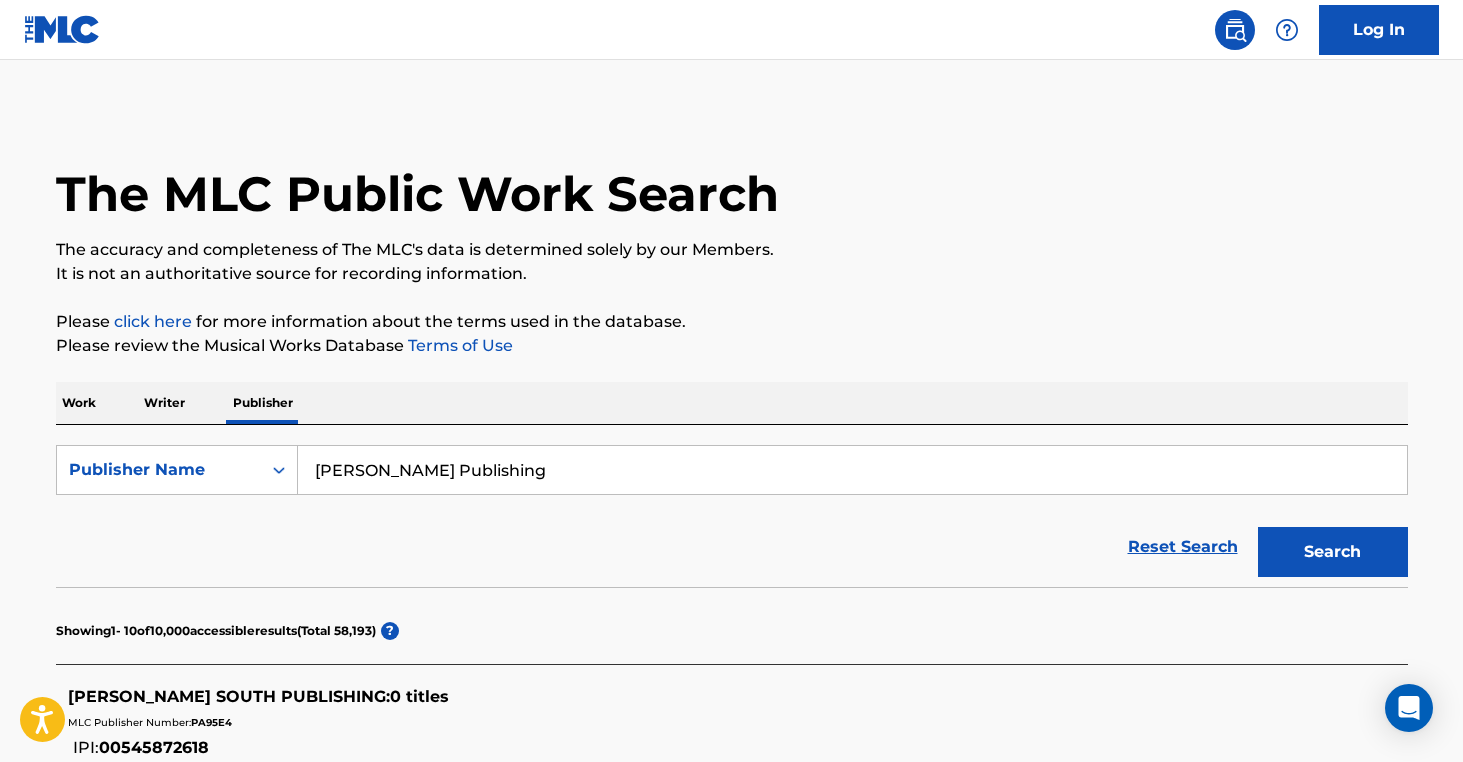 click on "Writer" at bounding box center (164, 403) 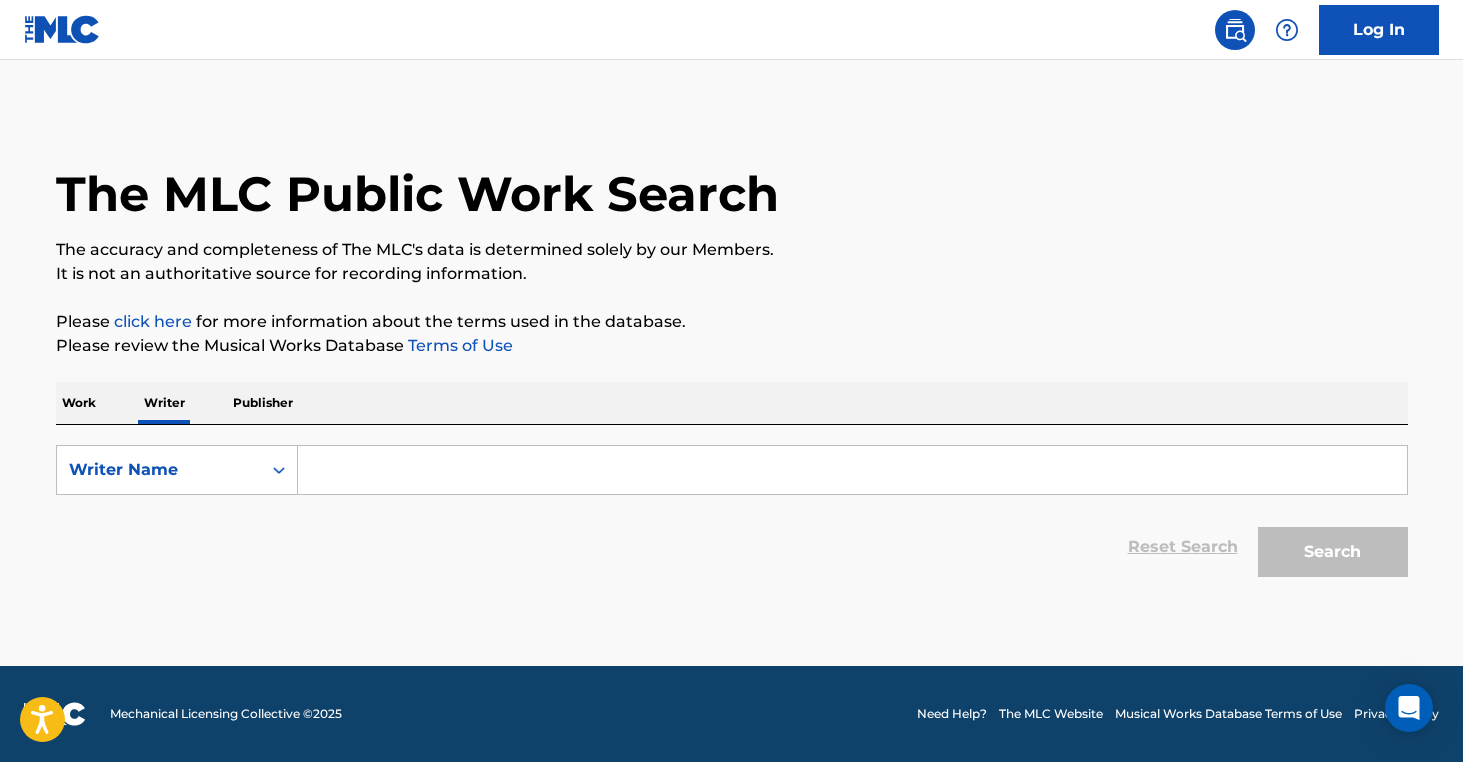 click at bounding box center (852, 470) 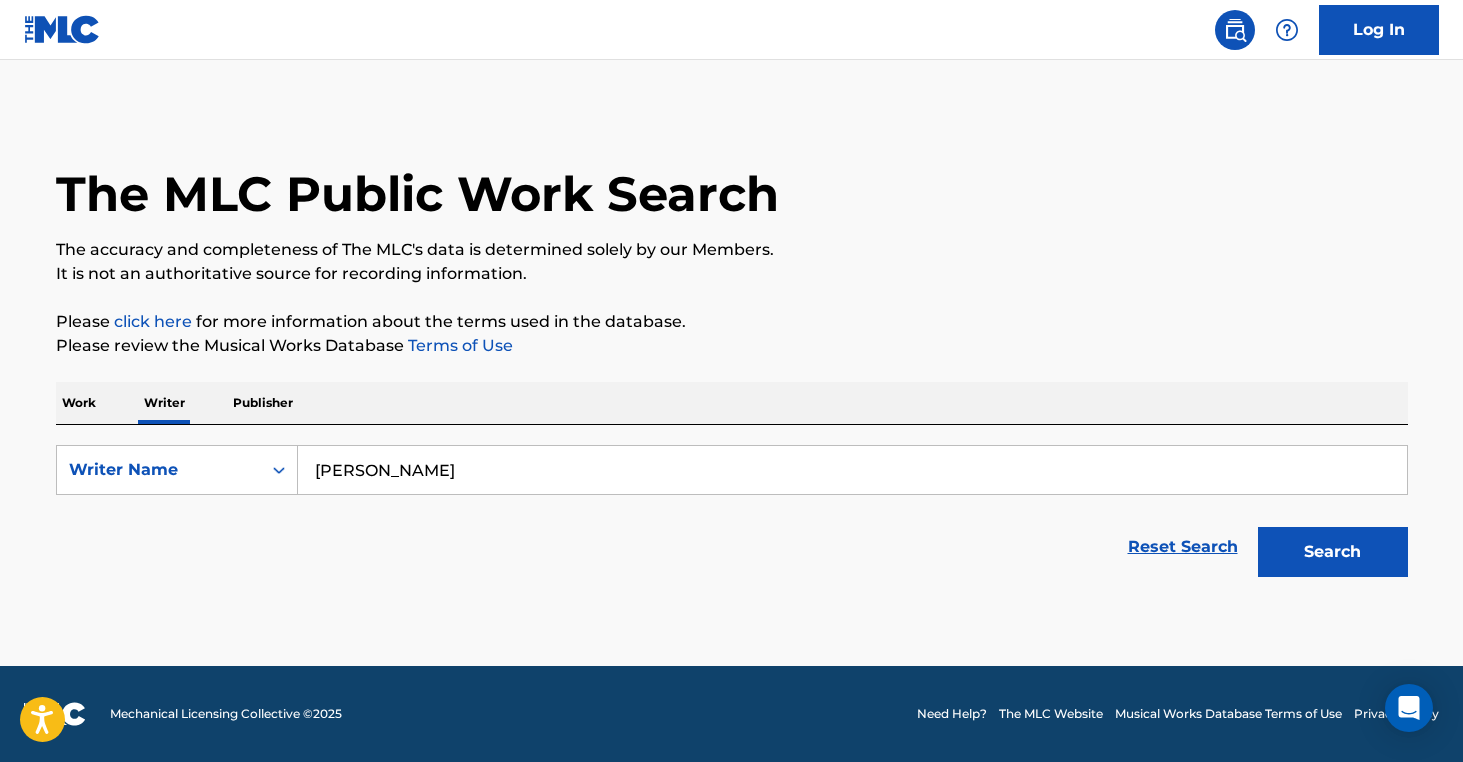 click on "[PERSON_NAME]" at bounding box center [852, 470] 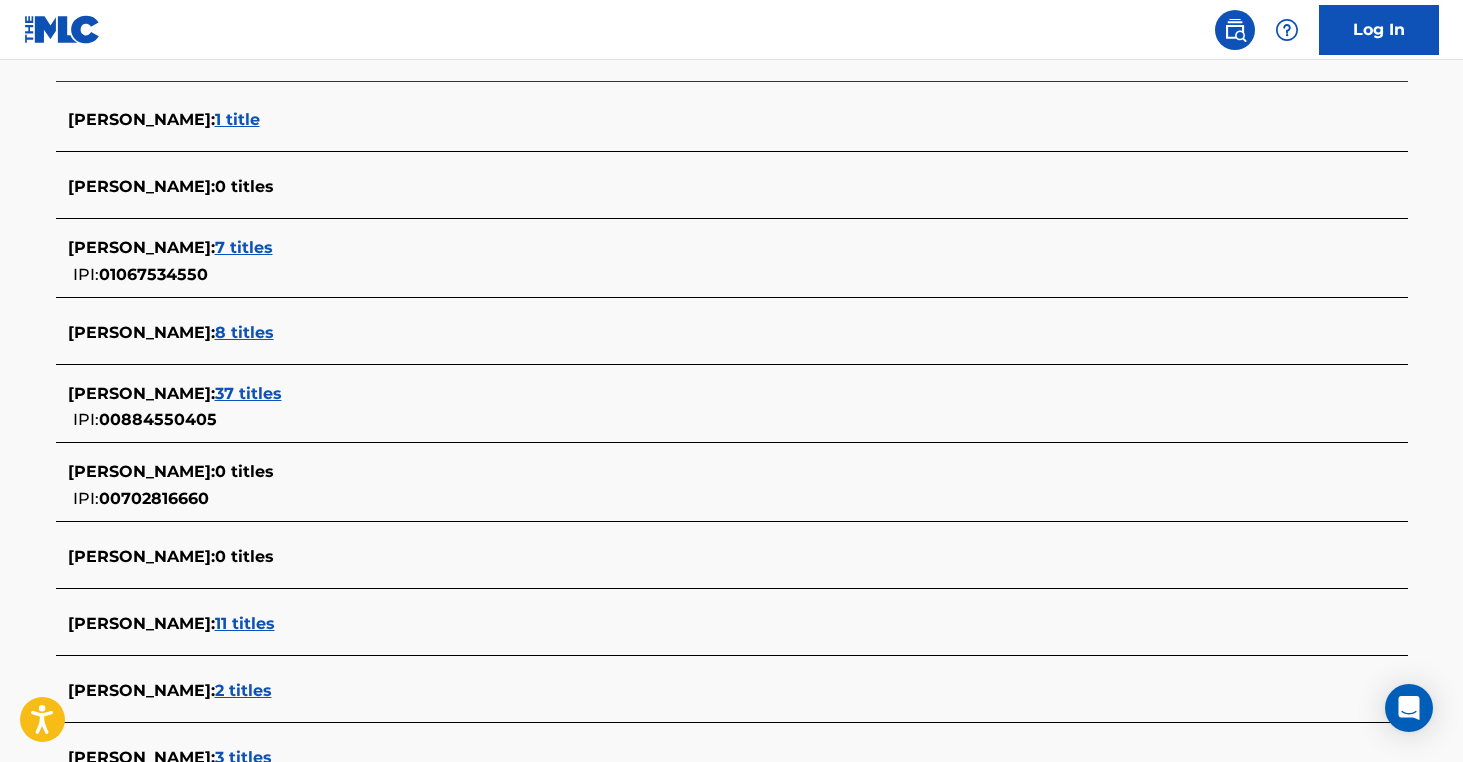 scroll, scrollTop: 0, scrollLeft: 0, axis: both 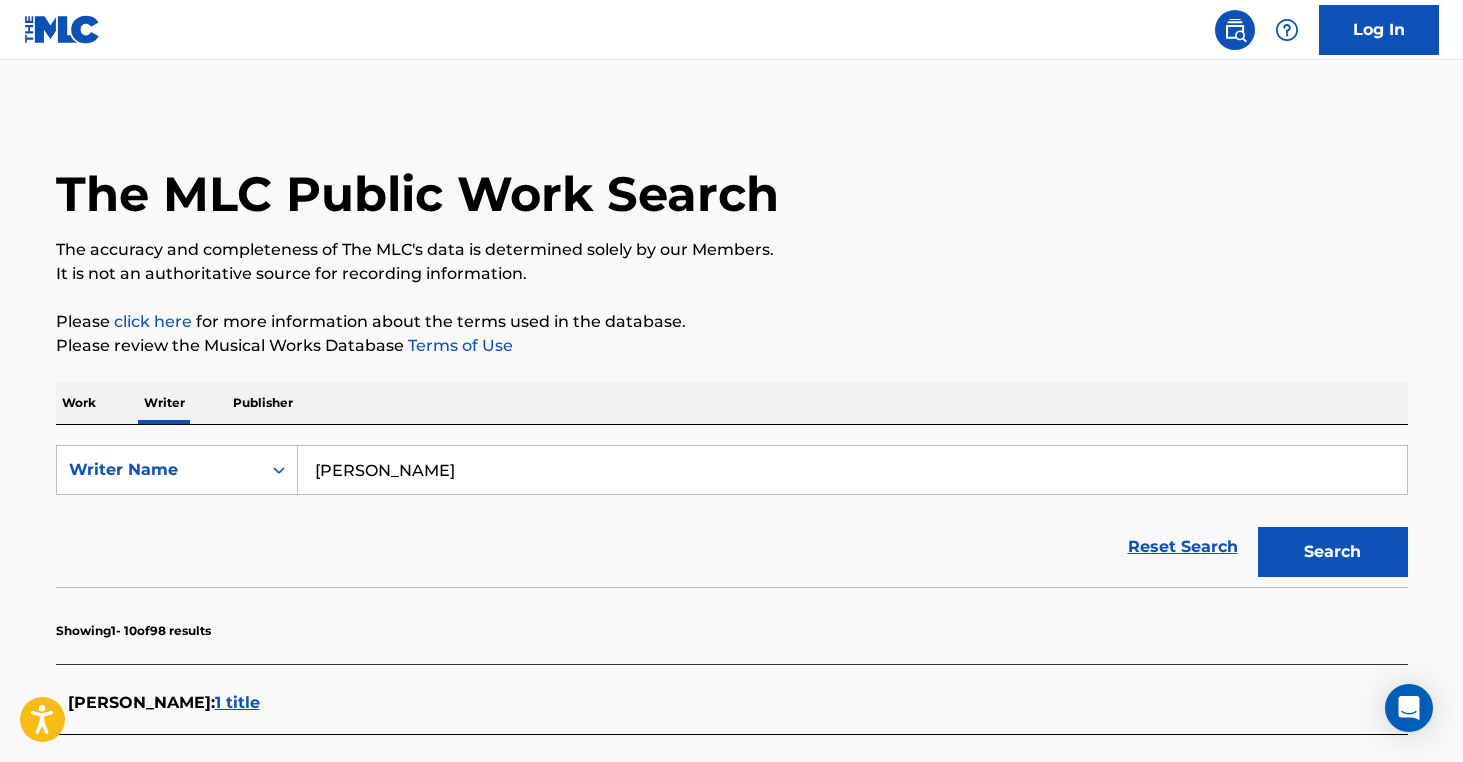 click on "Work Writer Publisher" at bounding box center (732, 403) 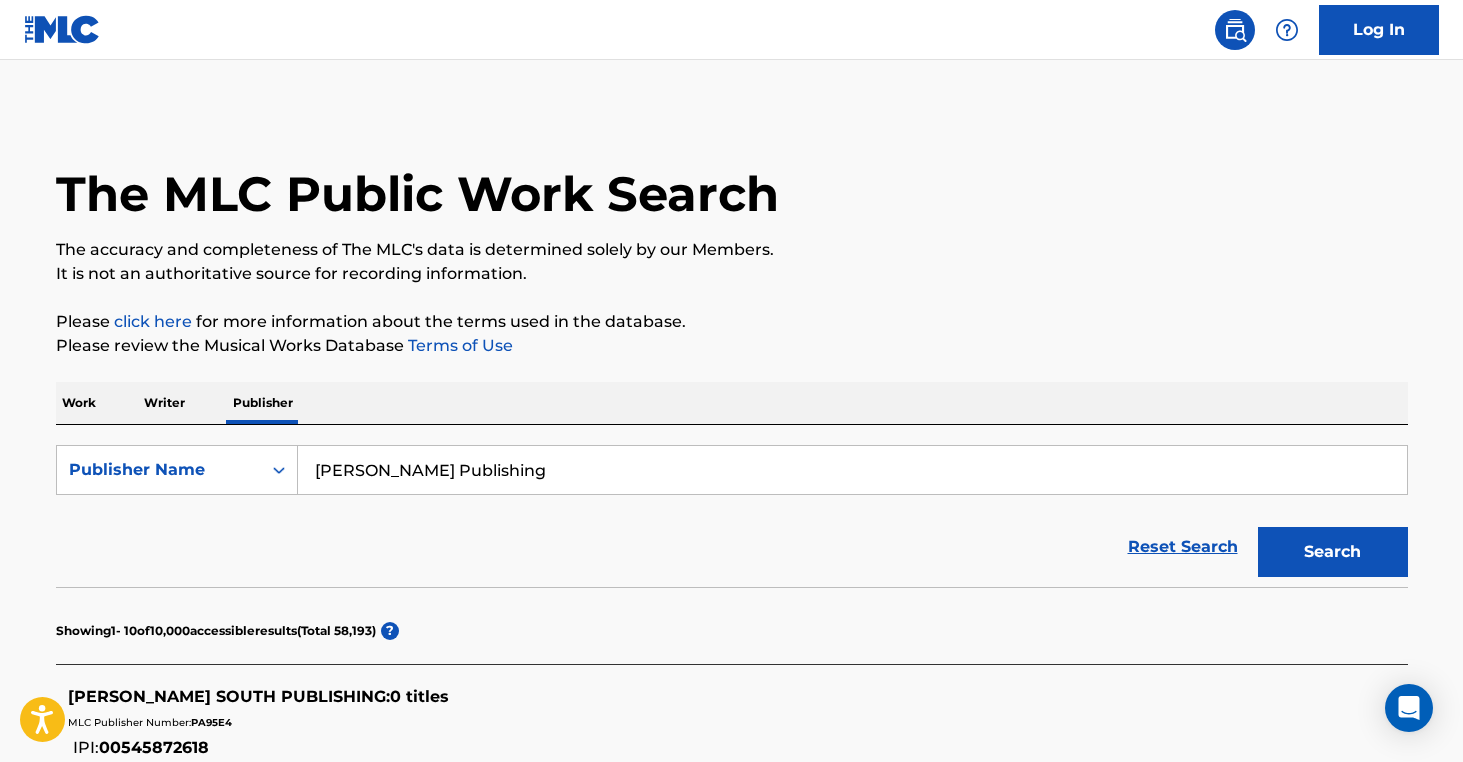 click on "[PERSON_NAME] Publishing" at bounding box center (852, 470) 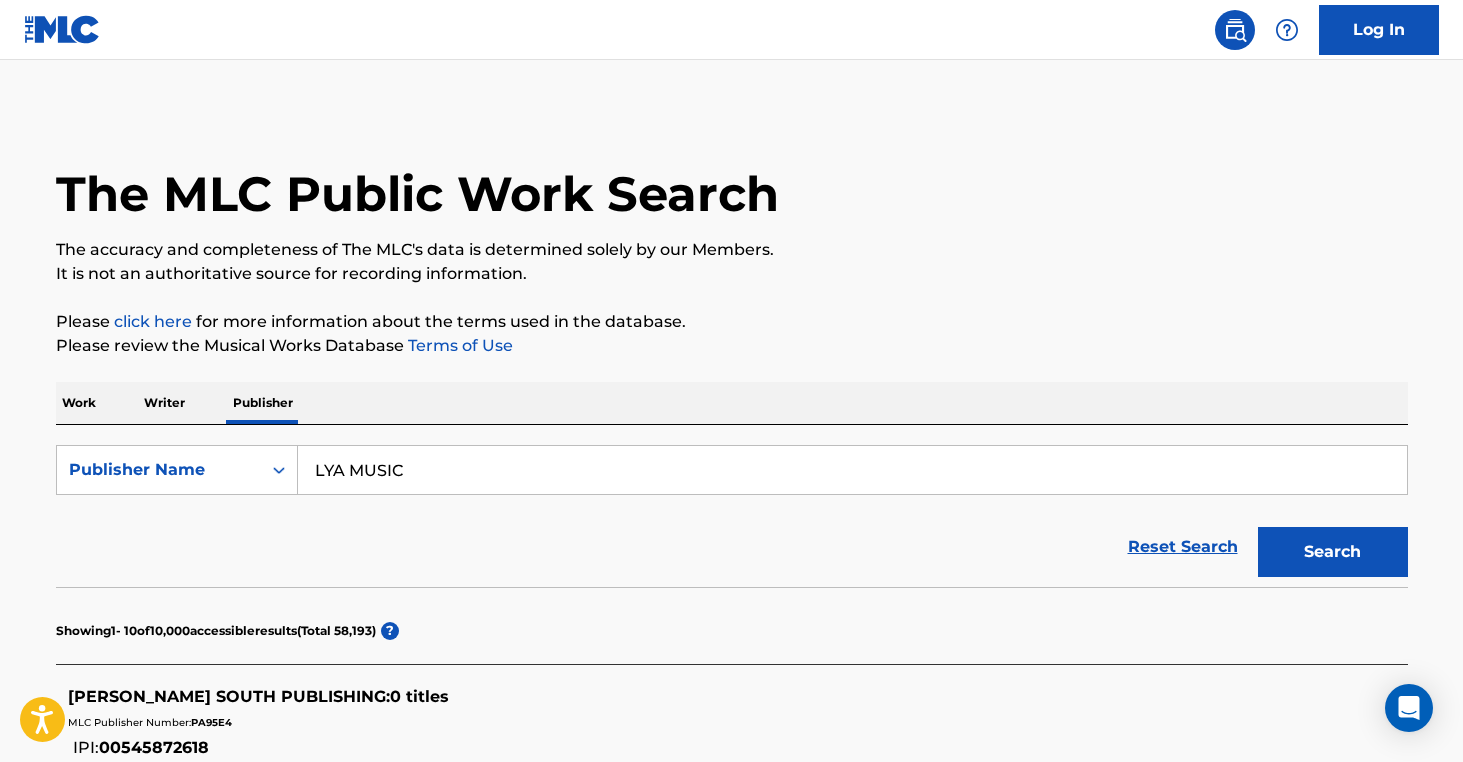 click on "Search" at bounding box center (1333, 552) 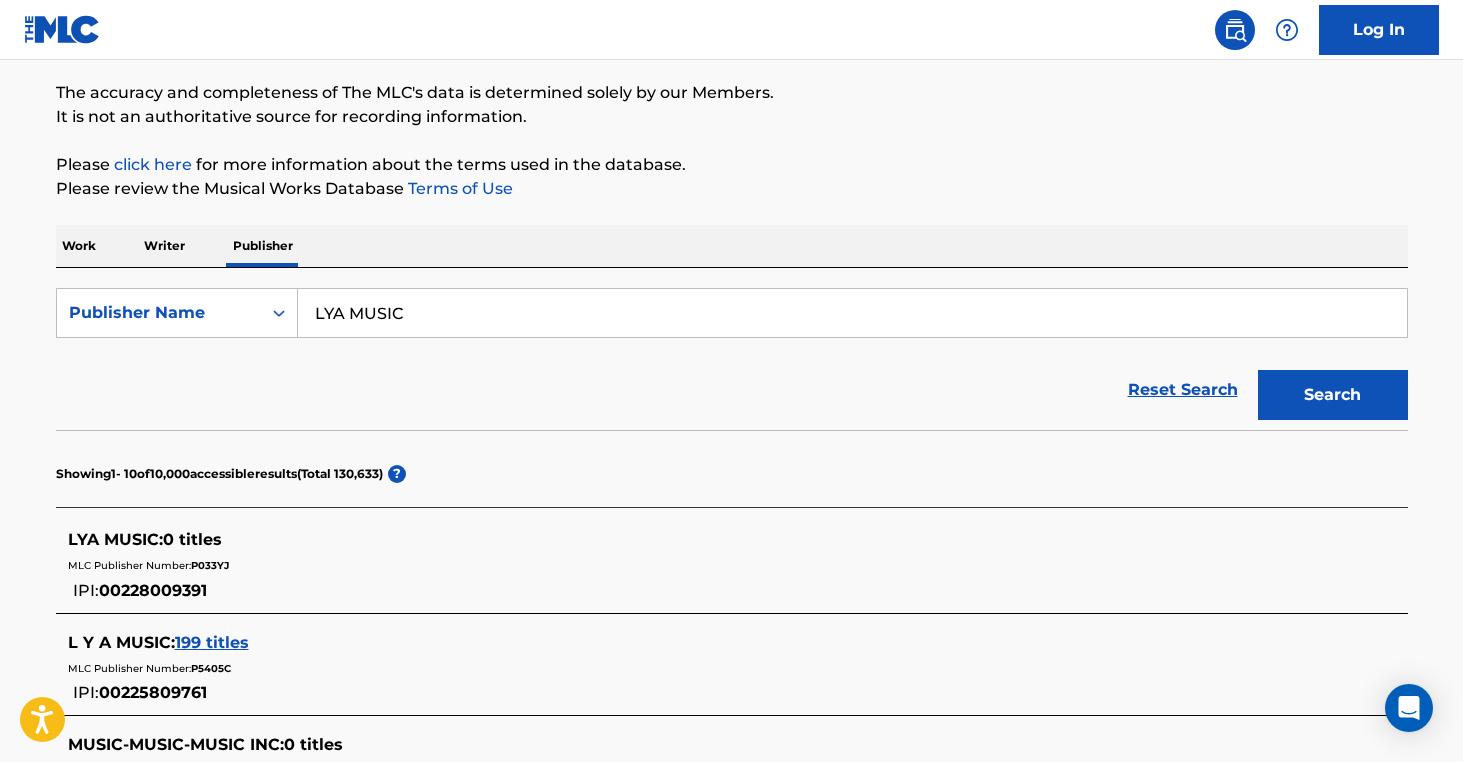 scroll, scrollTop: 161, scrollLeft: 0, axis: vertical 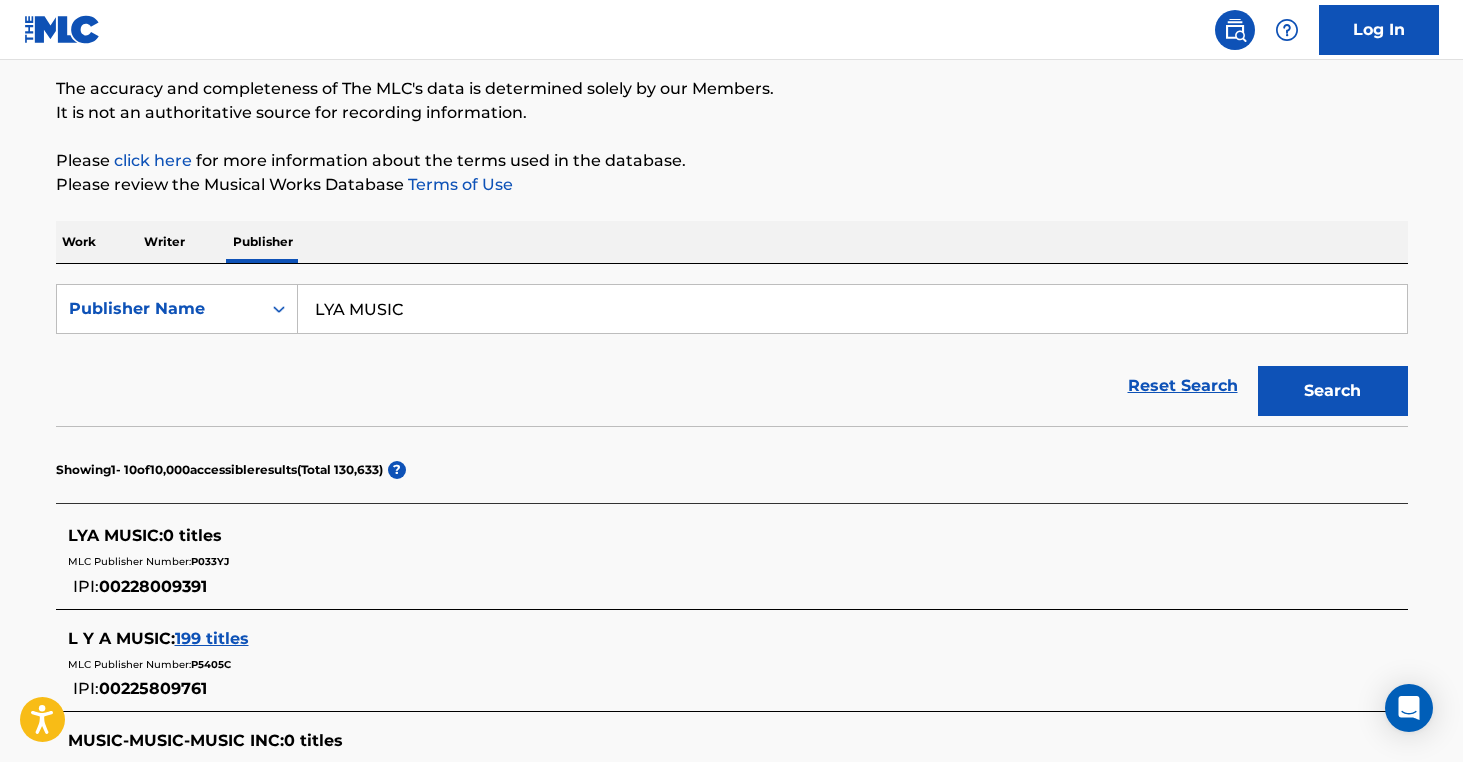 click on "LYA MUSIC" at bounding box center [852, 309] 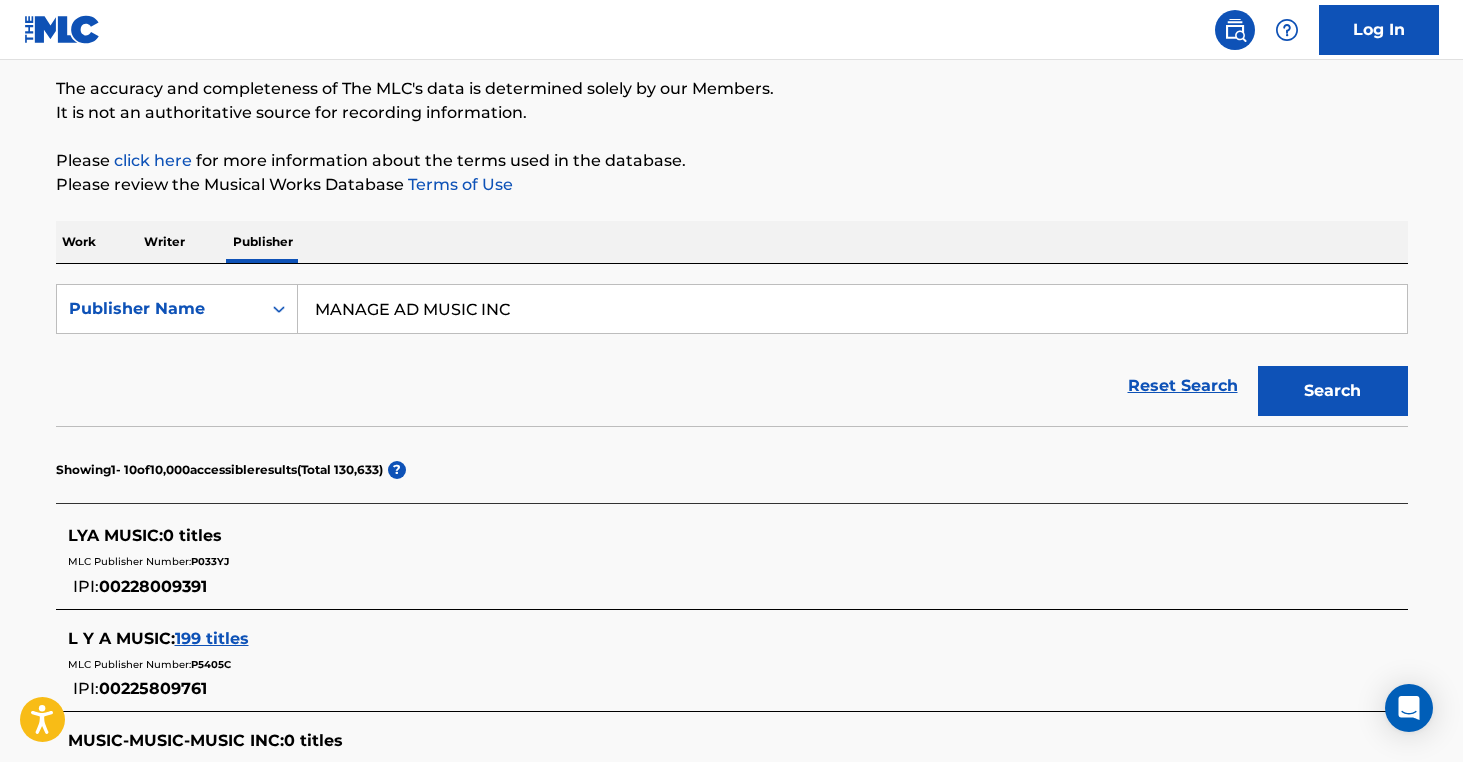 type on "MANAGE AD MUSIC INC" 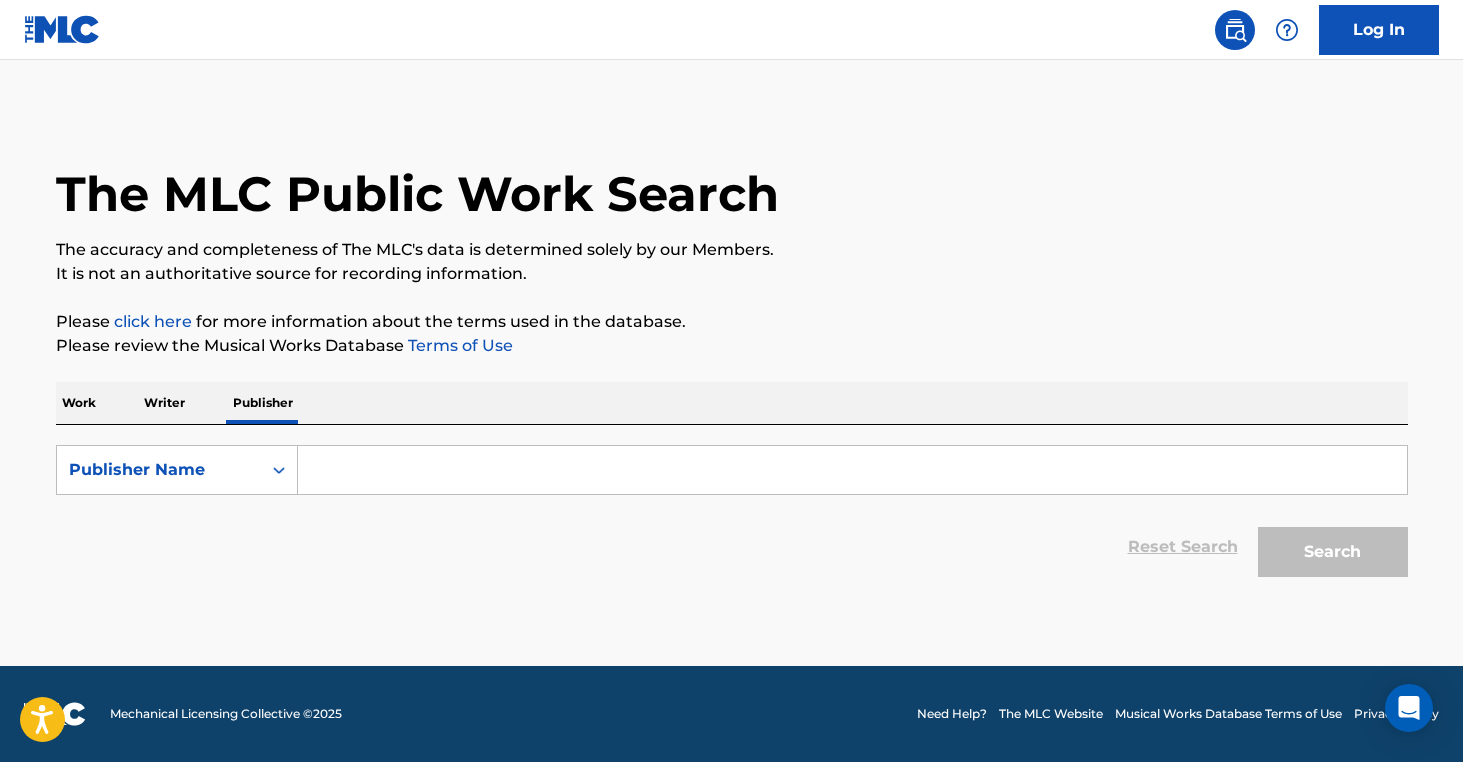 click at bounding box center [852, 470] 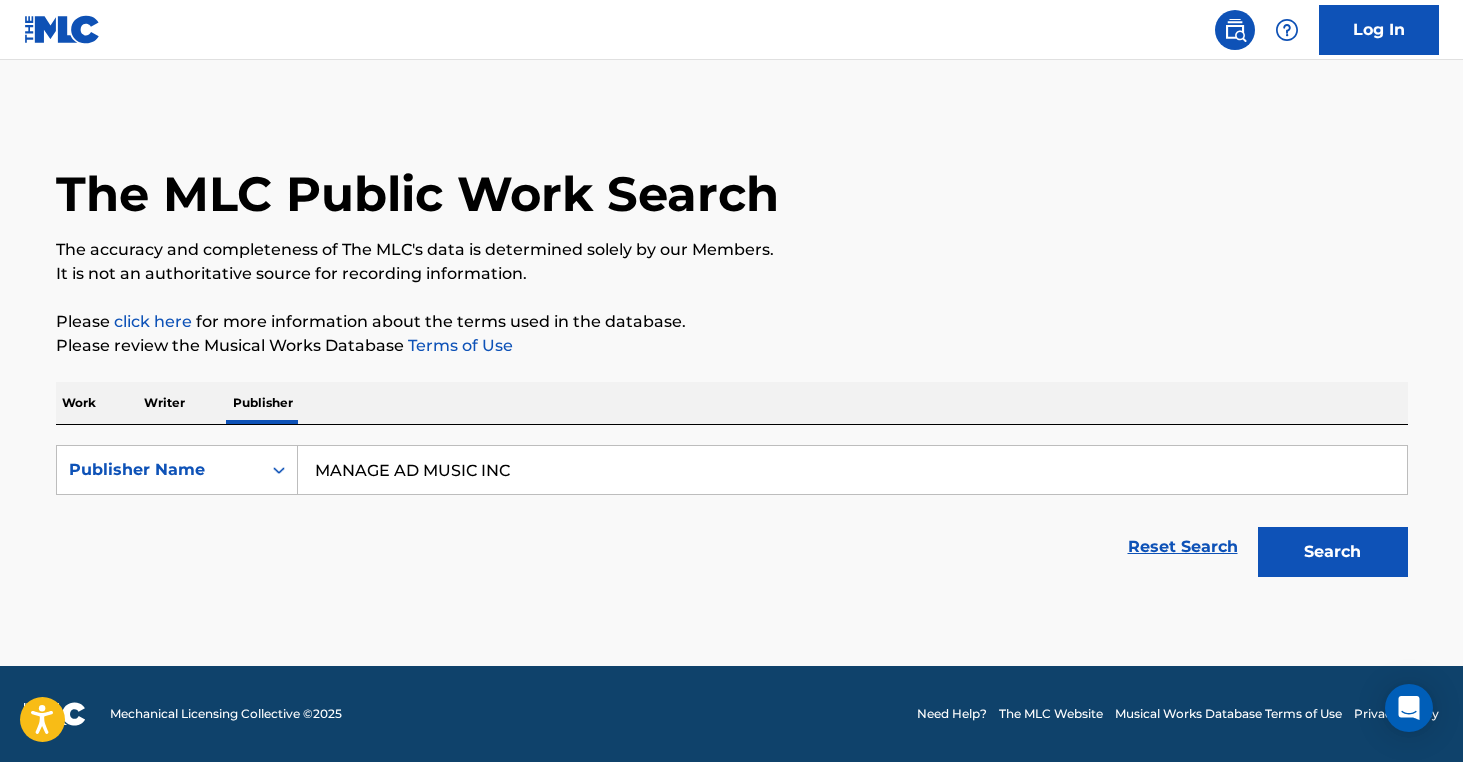 click on "Search" at bounding box center (1328, 547) 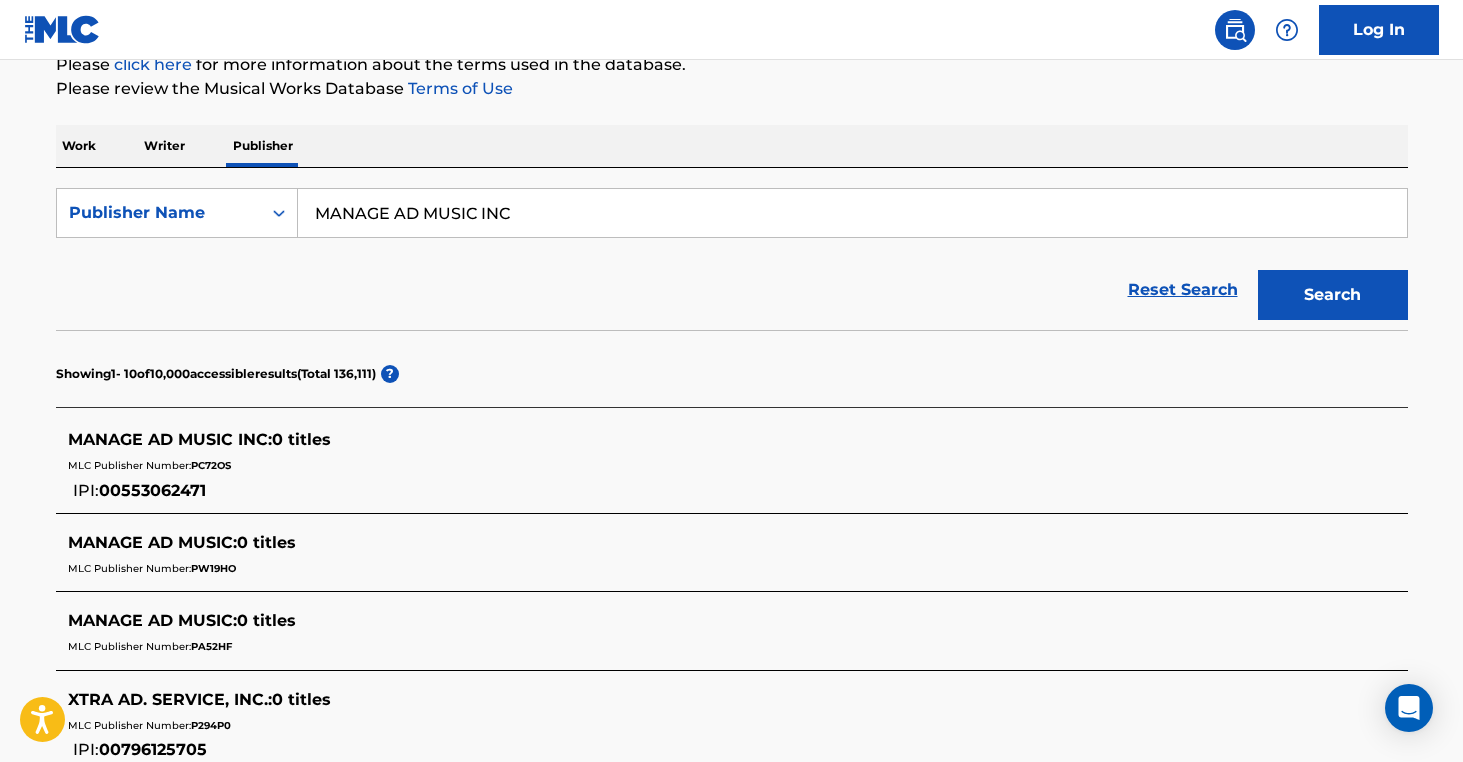 scroll, scrollTop: 258, scrollLeft: 0, axis: vertical 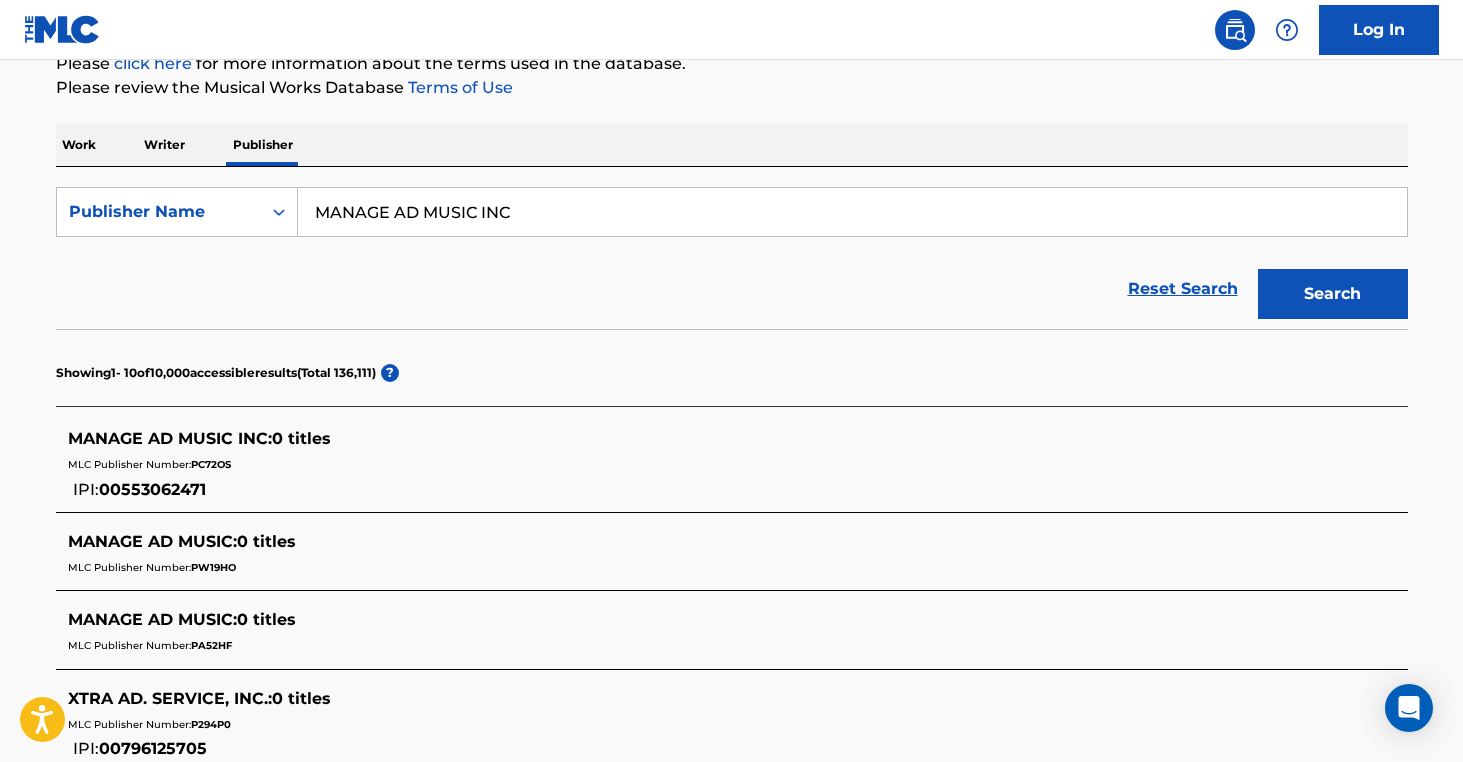 click on "MANAGE AD MUSIC INC" at bounding box center (852, 212) 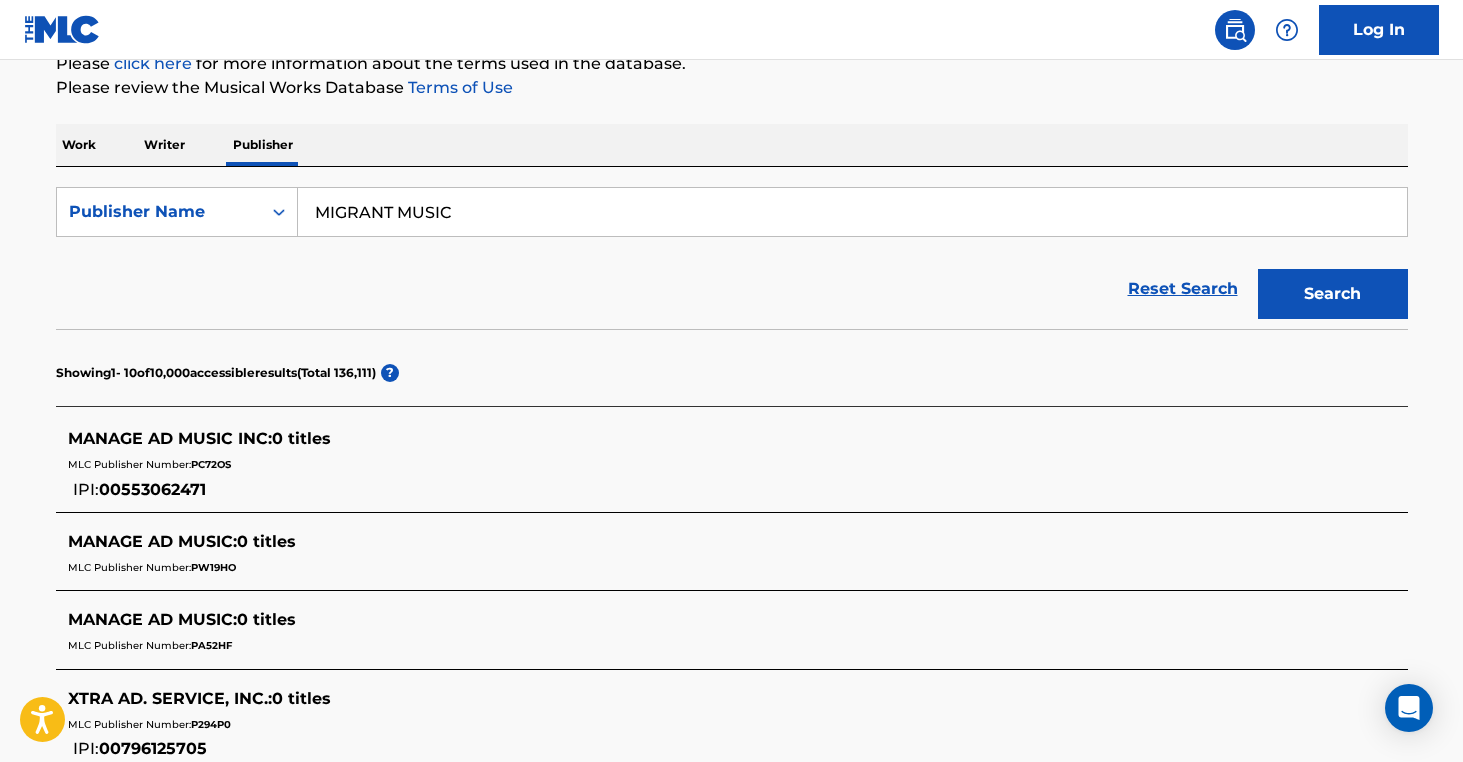 click on "Search" at bounding box center (1333, 294) 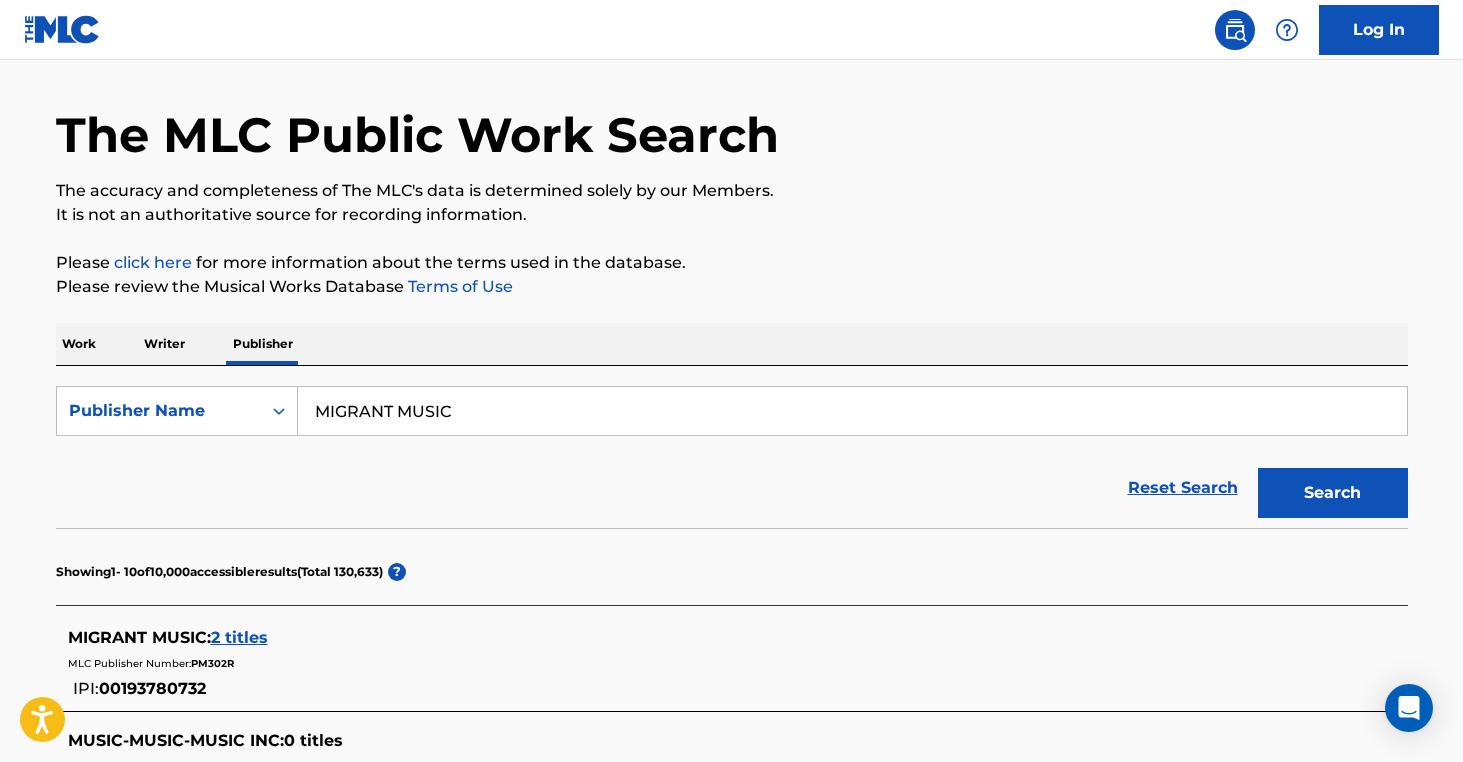 scroll, scrollTop: 258, scrollLeft: 0, axis: vertical 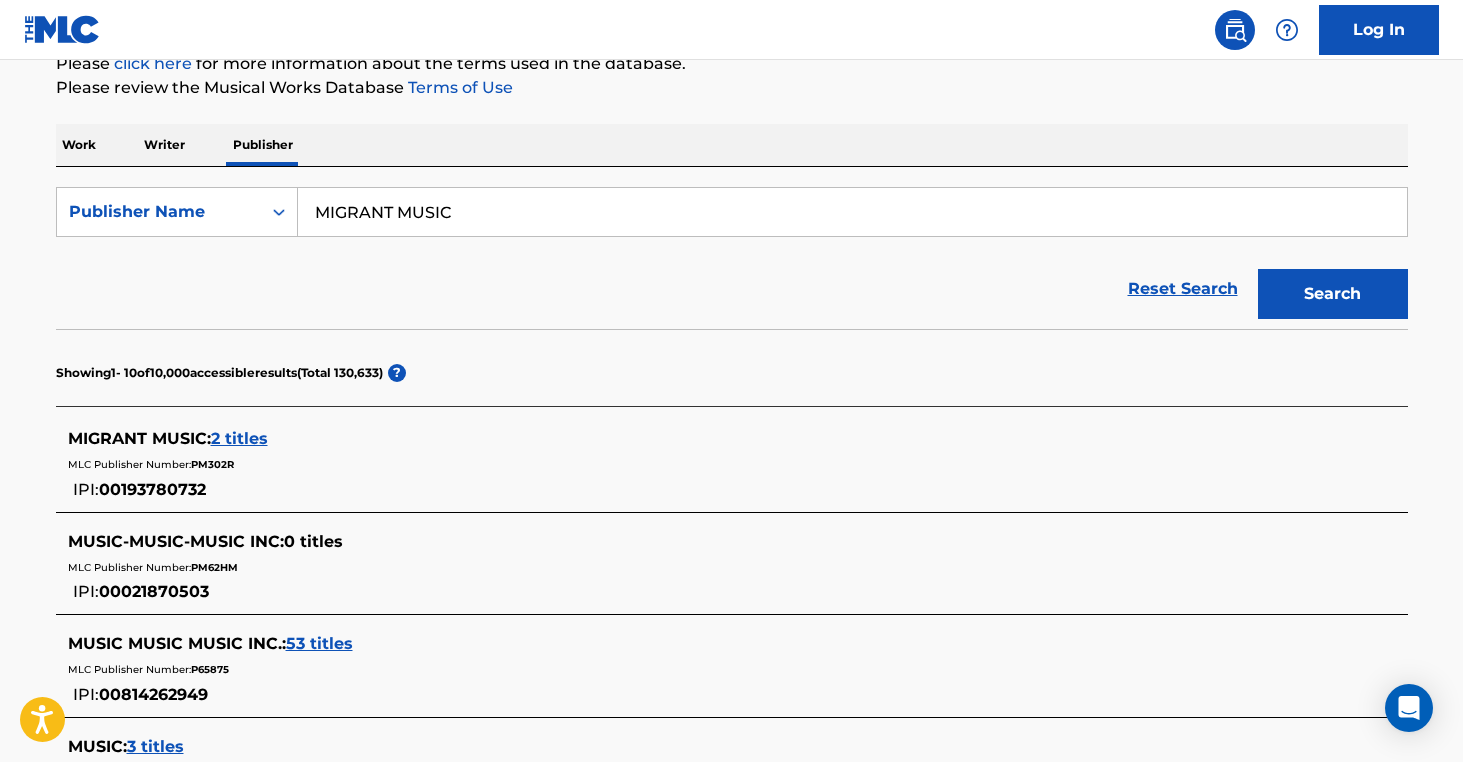 click on "MIGRANT MUSIC" at bounding box center [852, 212] 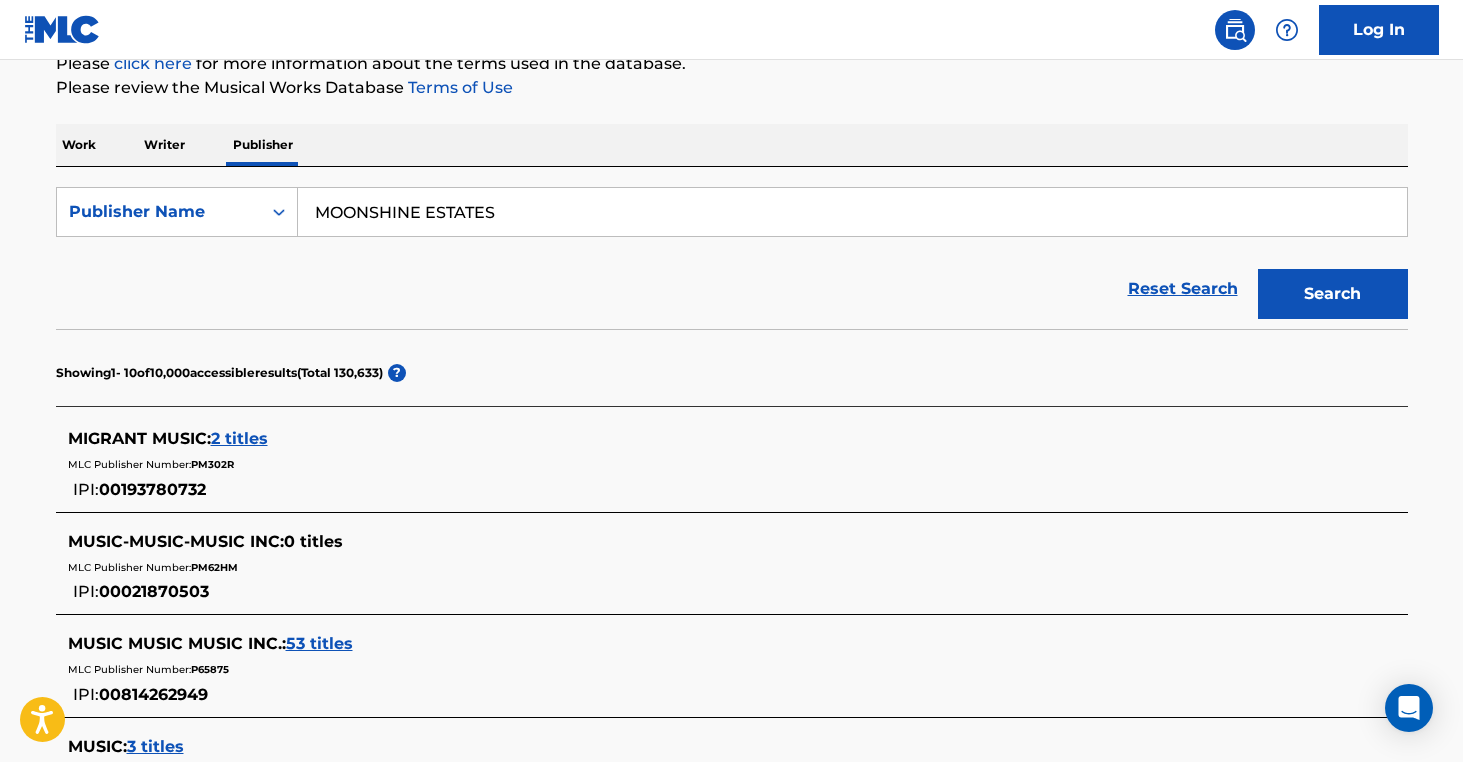 click on "Search" at bounding box center (1333, 294) 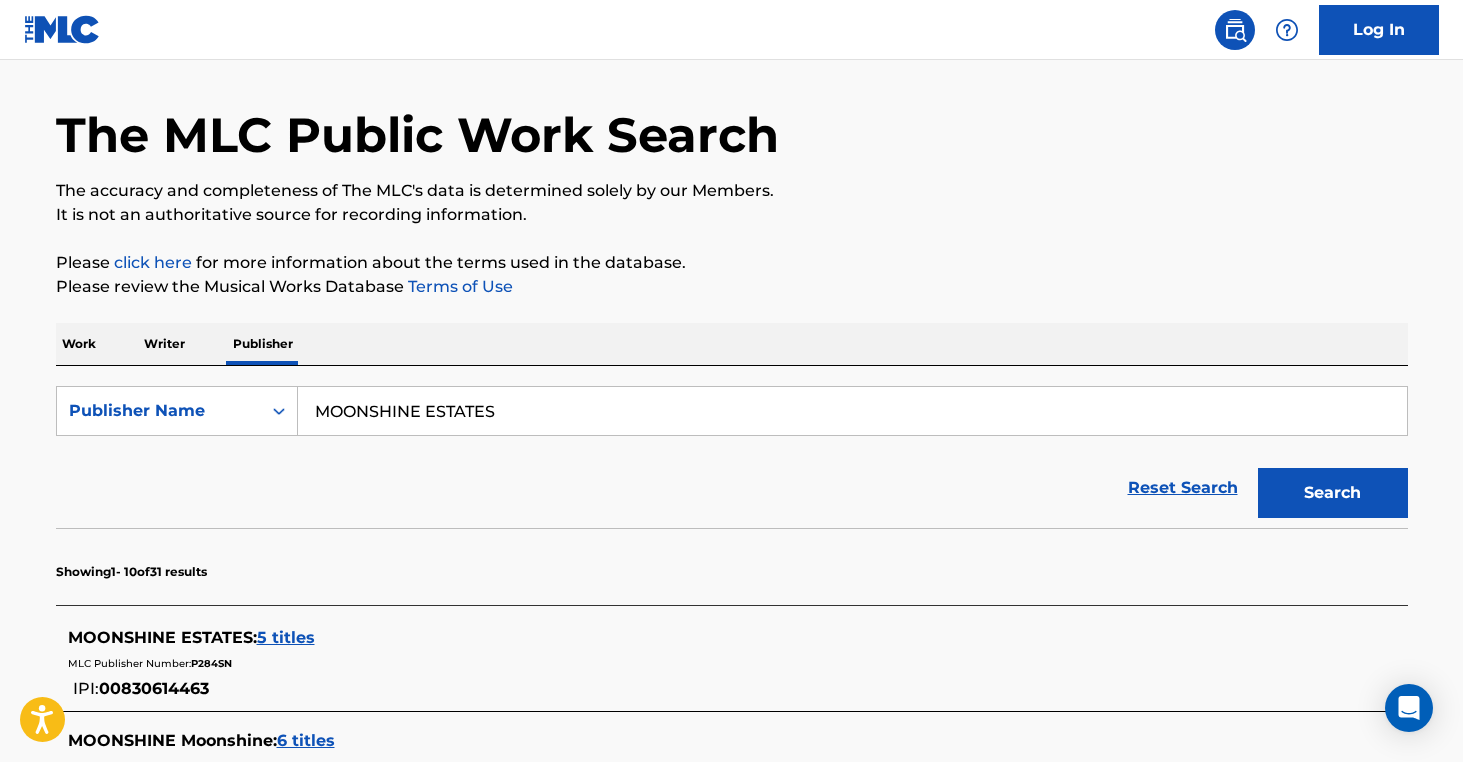 scroll, scrollTop: 258, scrollLeft: 0, axis: vertical 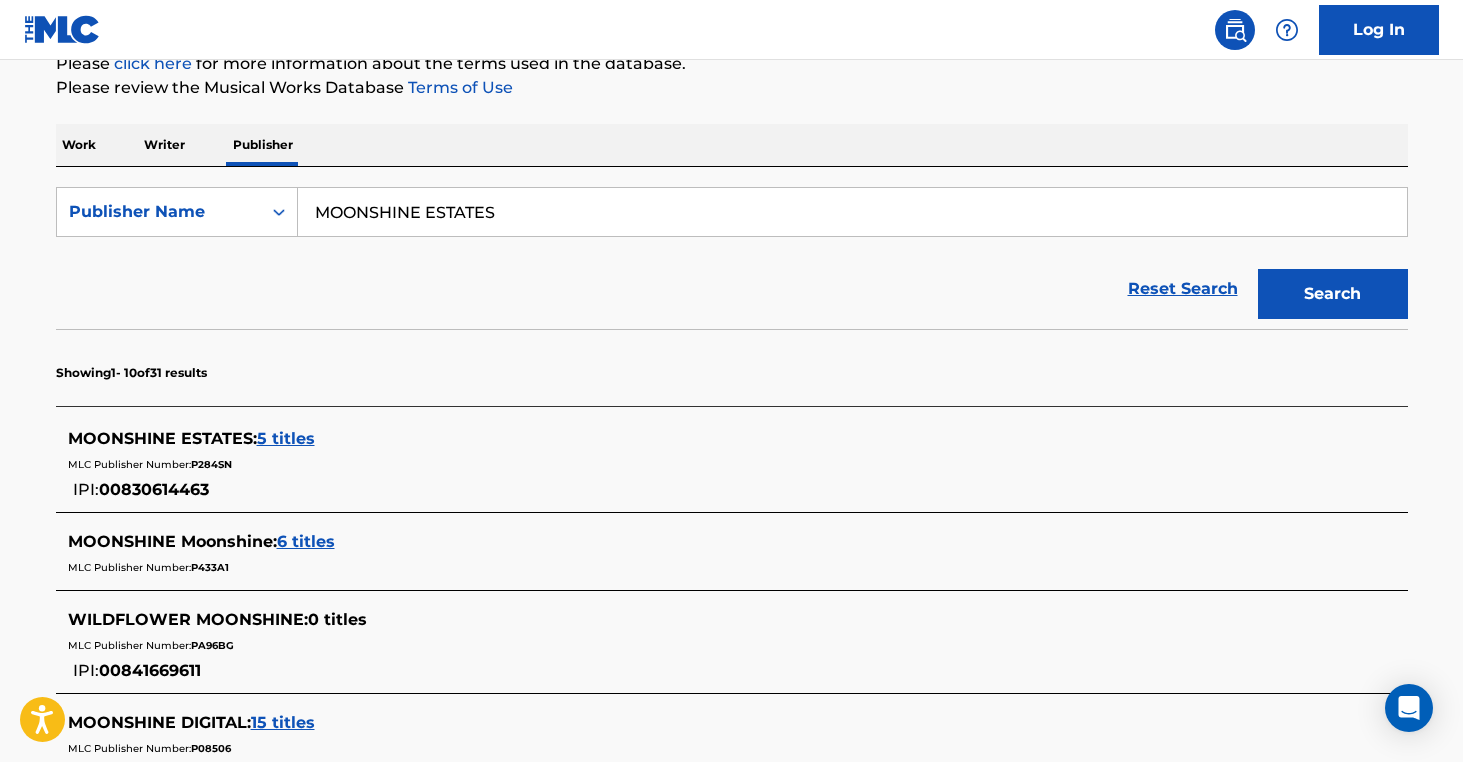 click on "MOONSHINE ESTATES" at bounding box center [852, 212] 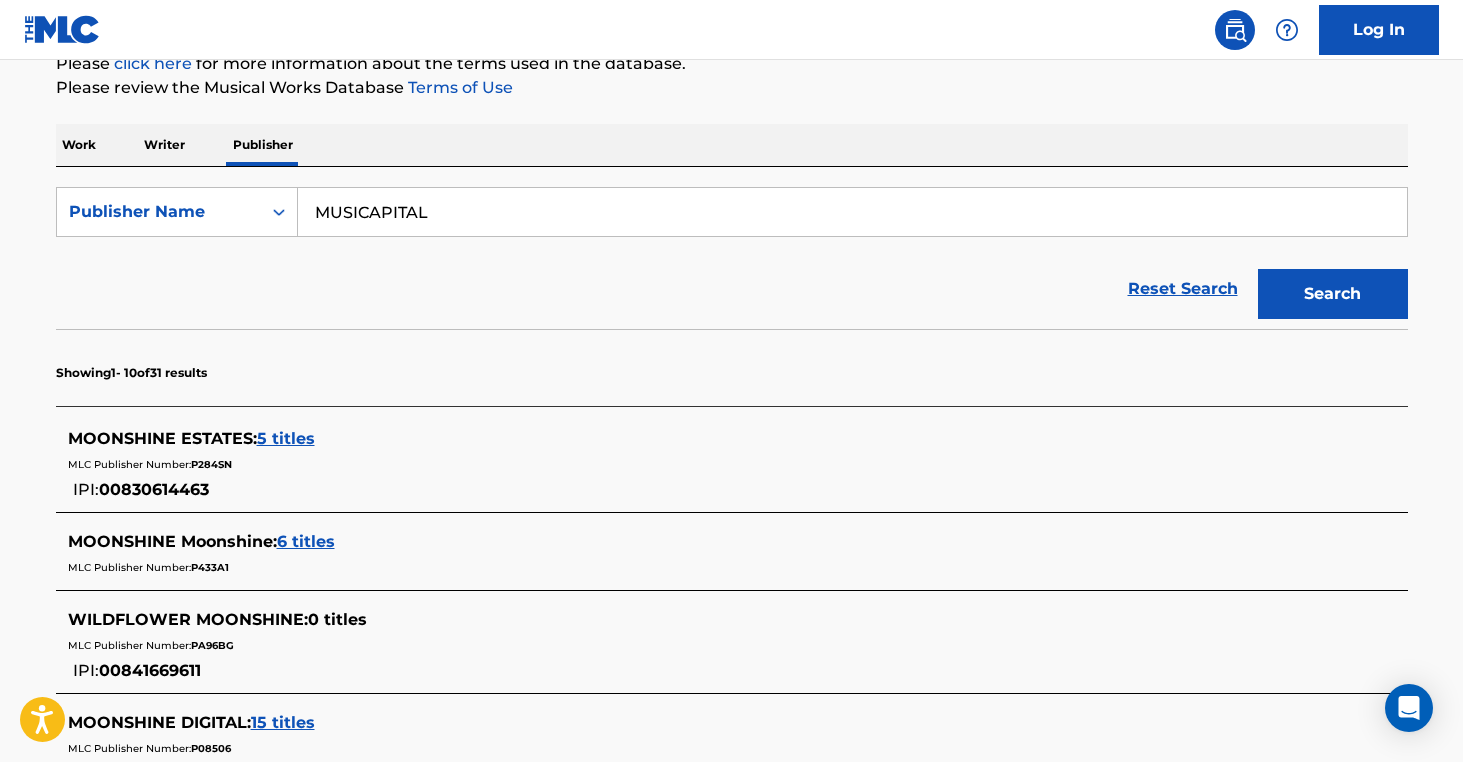 click on "Search" at bounding box center (1333, 294) 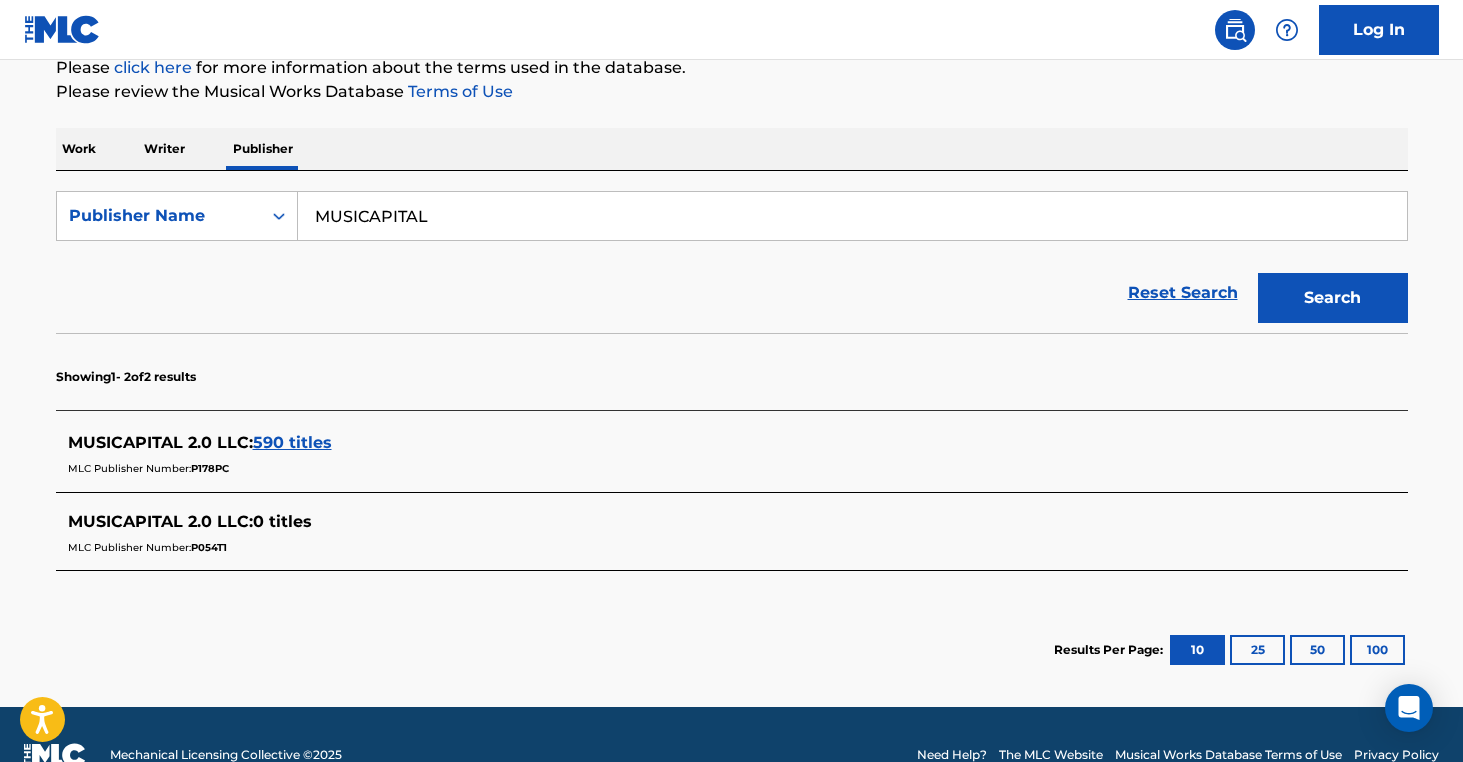 scroll, scrollTop: 254, scrollLeft: 0, axis: vertical 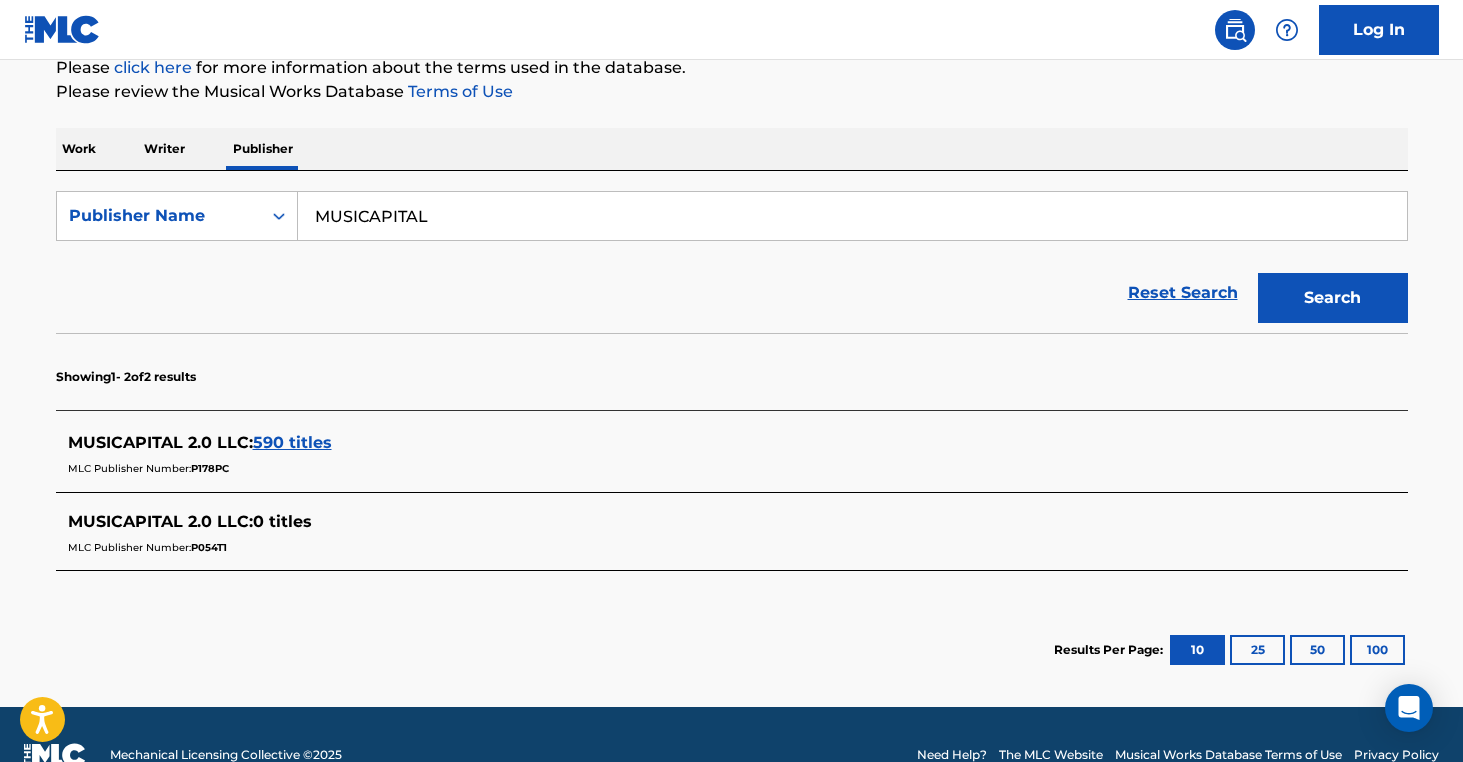 click on "MUSICAPITAL" at bounding box center (852, 216) 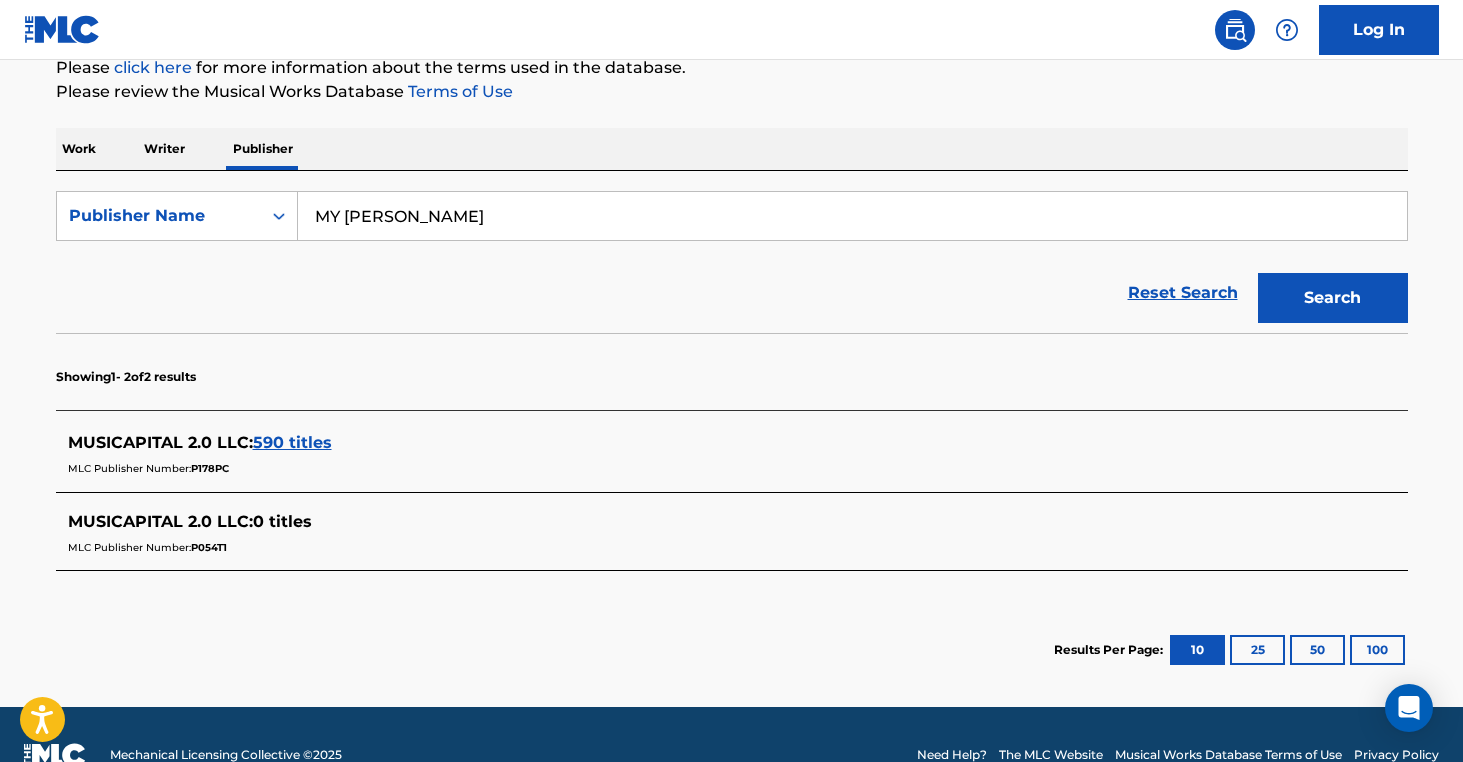 click on "Search" at bounding box center (1333, 298) 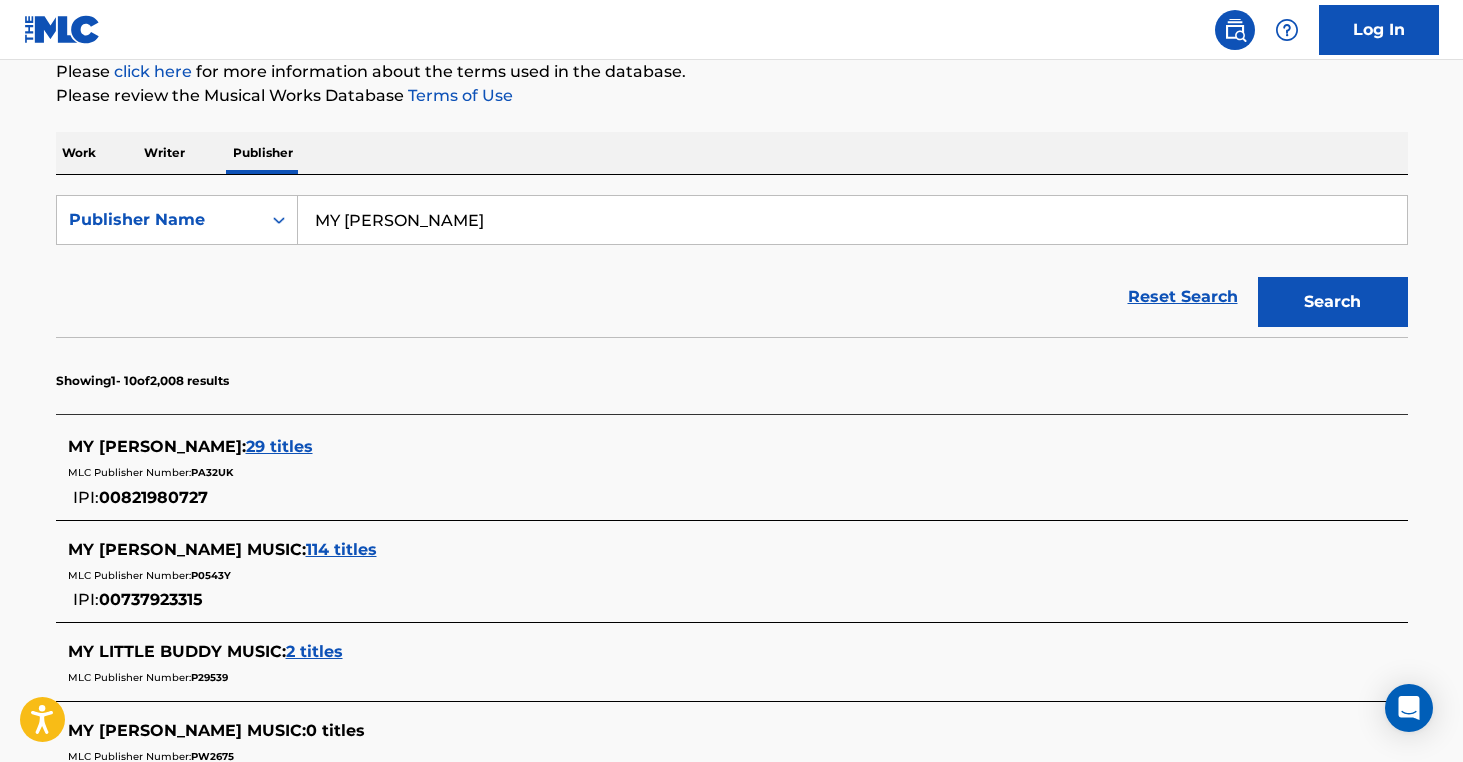 scroll, scrollTop: 250, scrollLeft: 0, axis: vertical 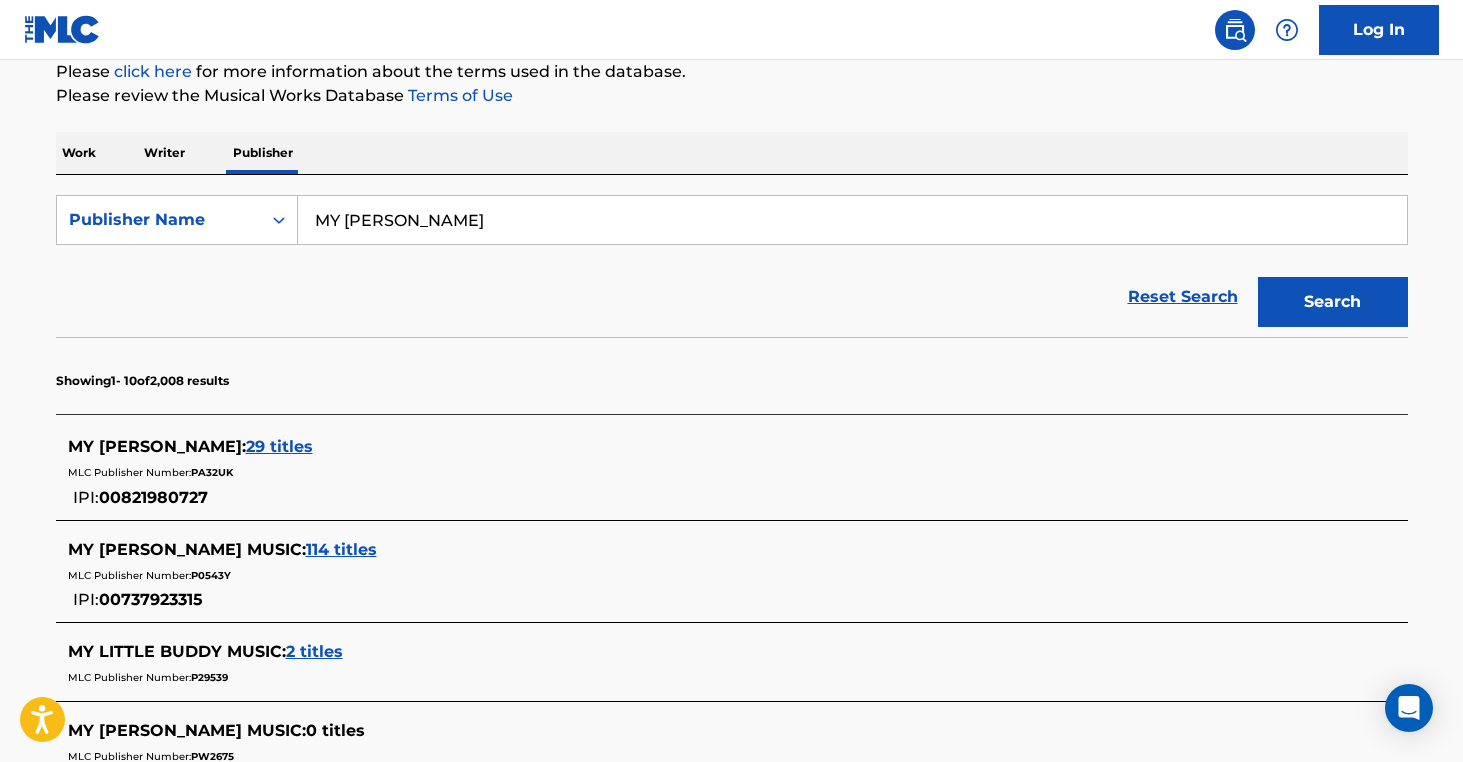 click on "MY [PERSON_NAME]" at bounding box center [852, 220] 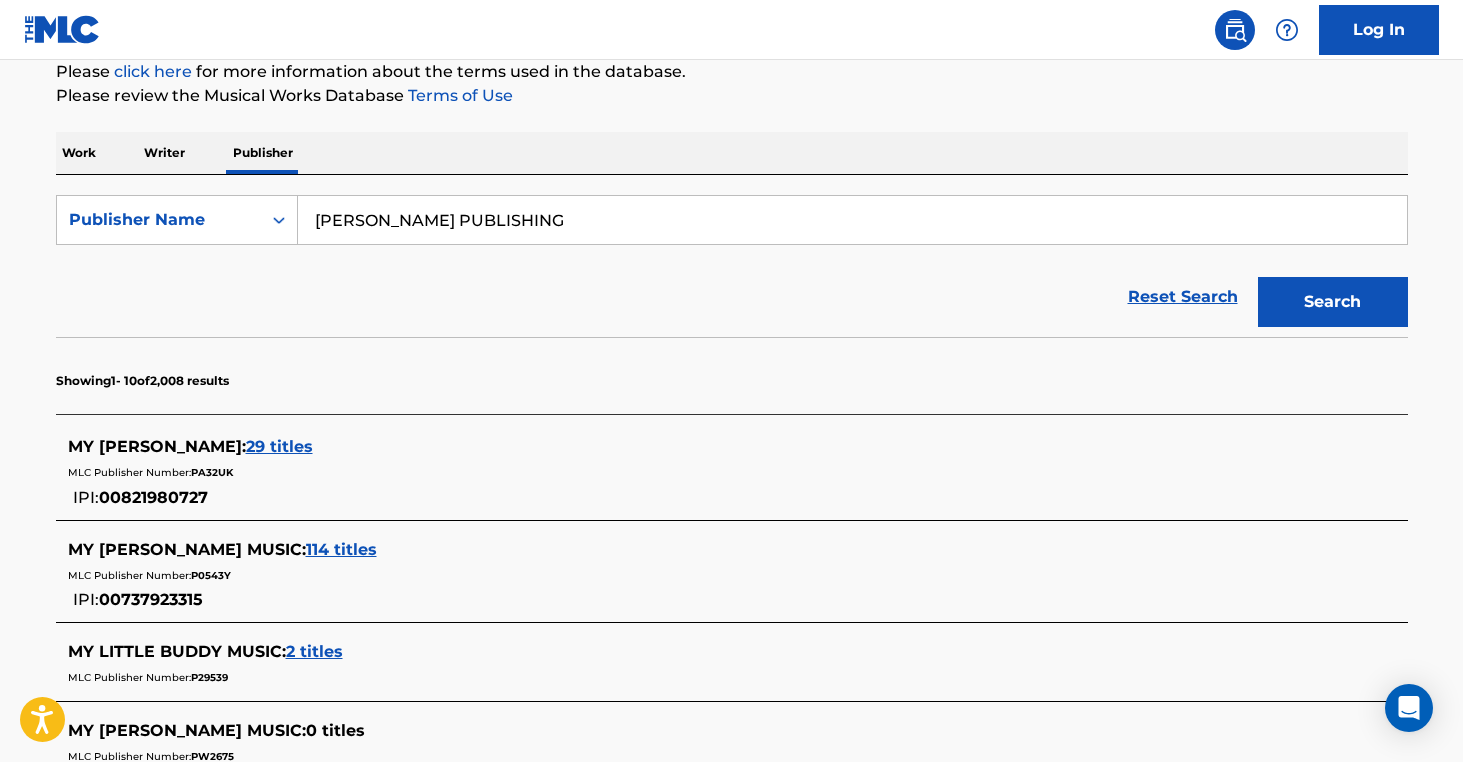 type on "[PERSON_NAME] PUBLISHING" 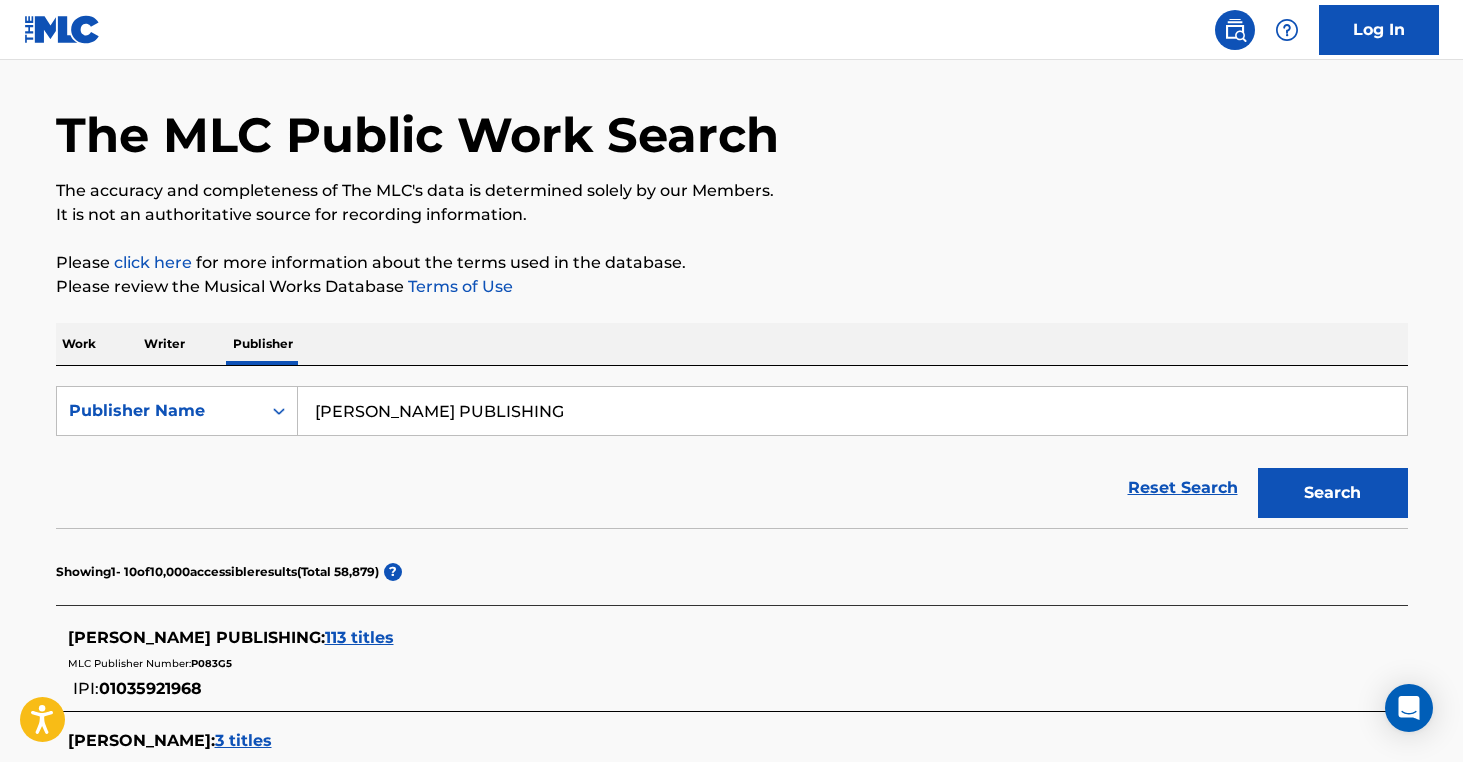 scroll, scrollTop: 250, scrollLeft: 0, axis: vertical 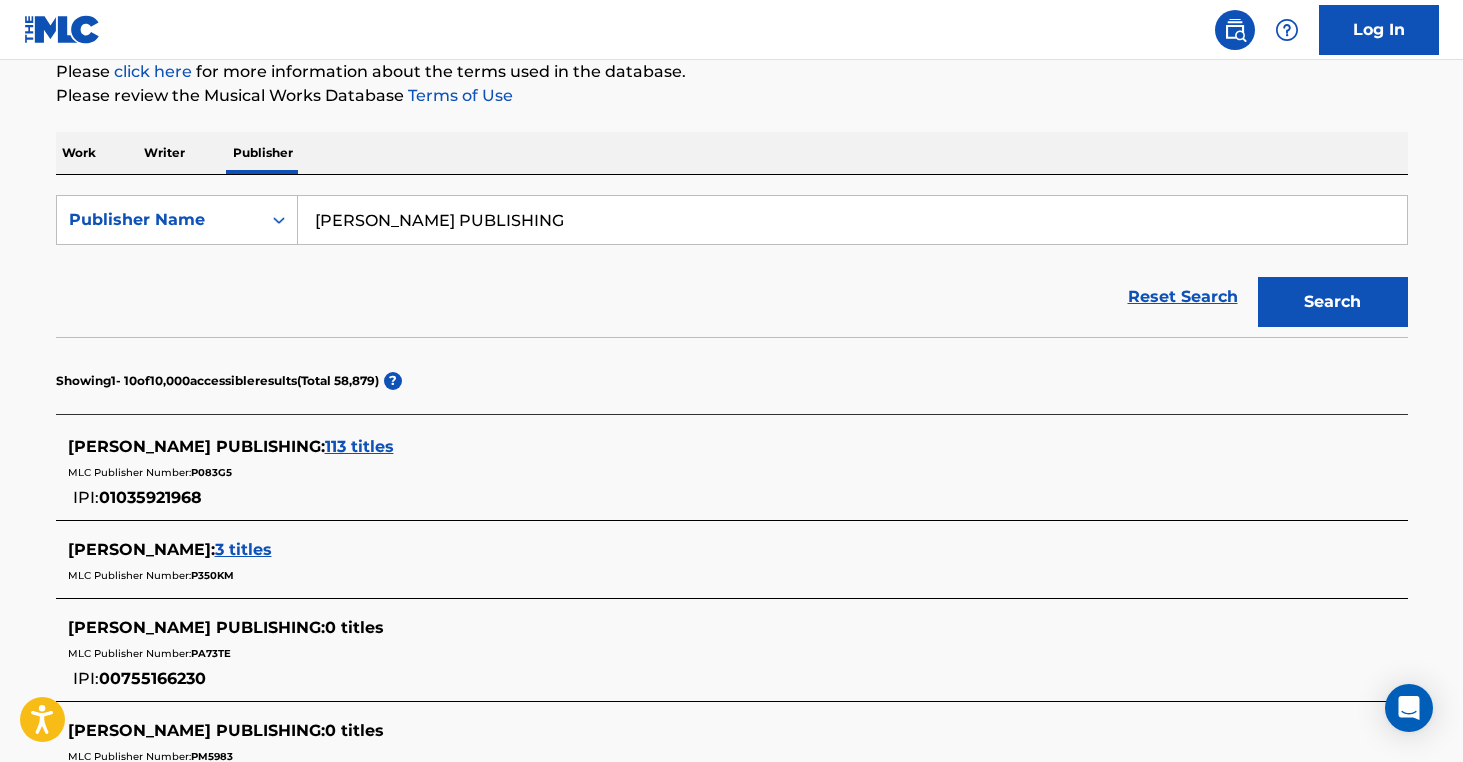 click on "Writer" at bounding box center [164, 153] 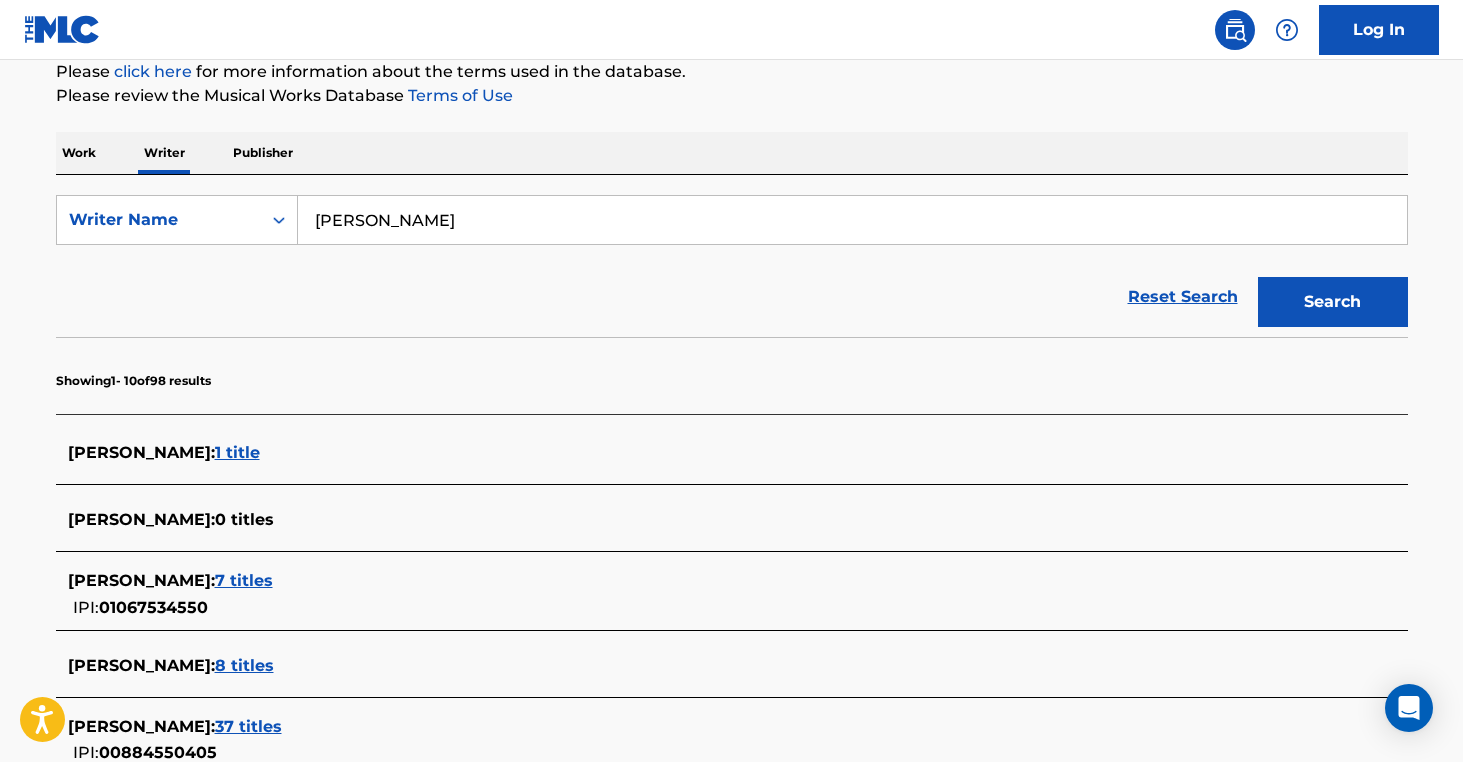scroll, scrollTop: 0, scrollLeft: 0, axis: both 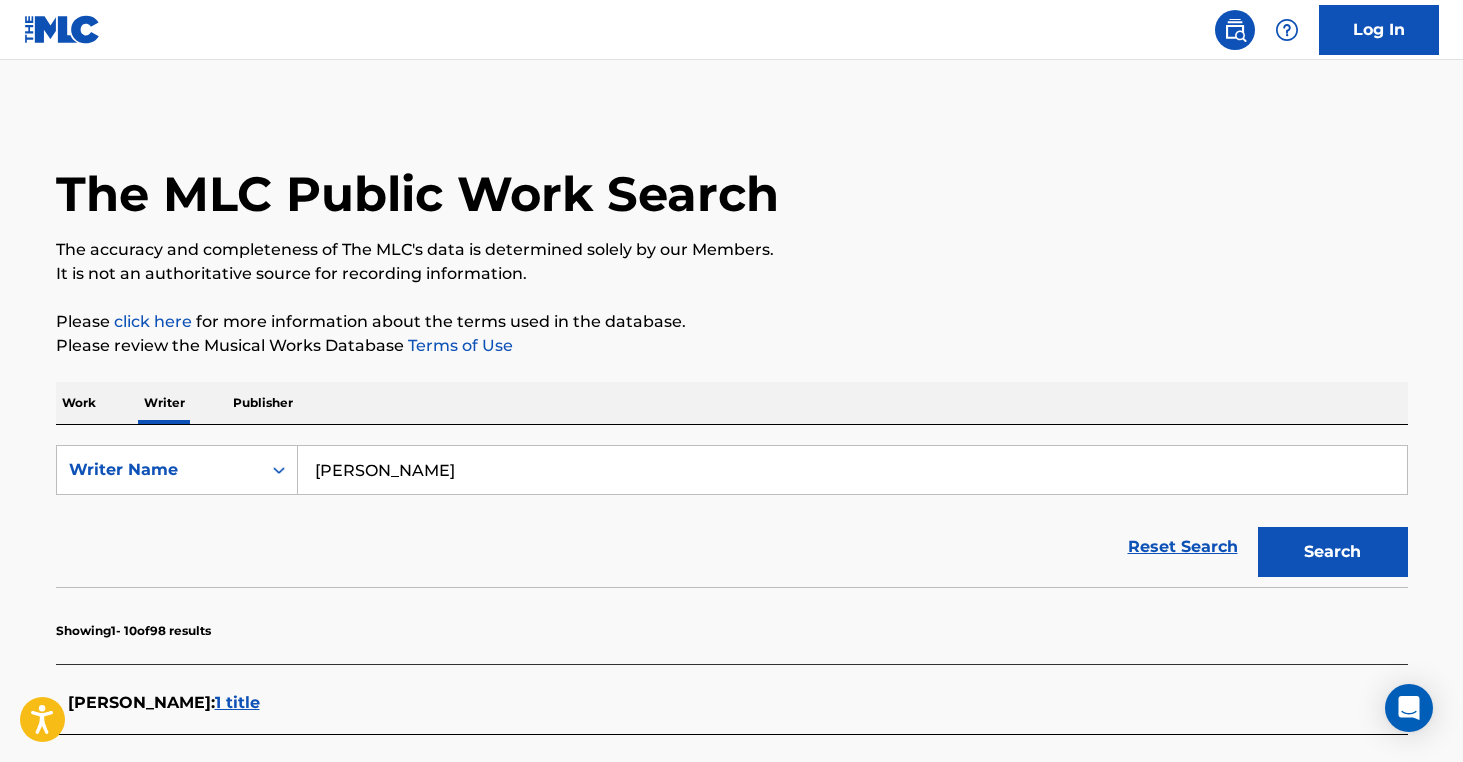 drag, startPoint x: 540, startPoint y: 476, endPoint x: 134, endPoint y: 407, distance: 411.82156 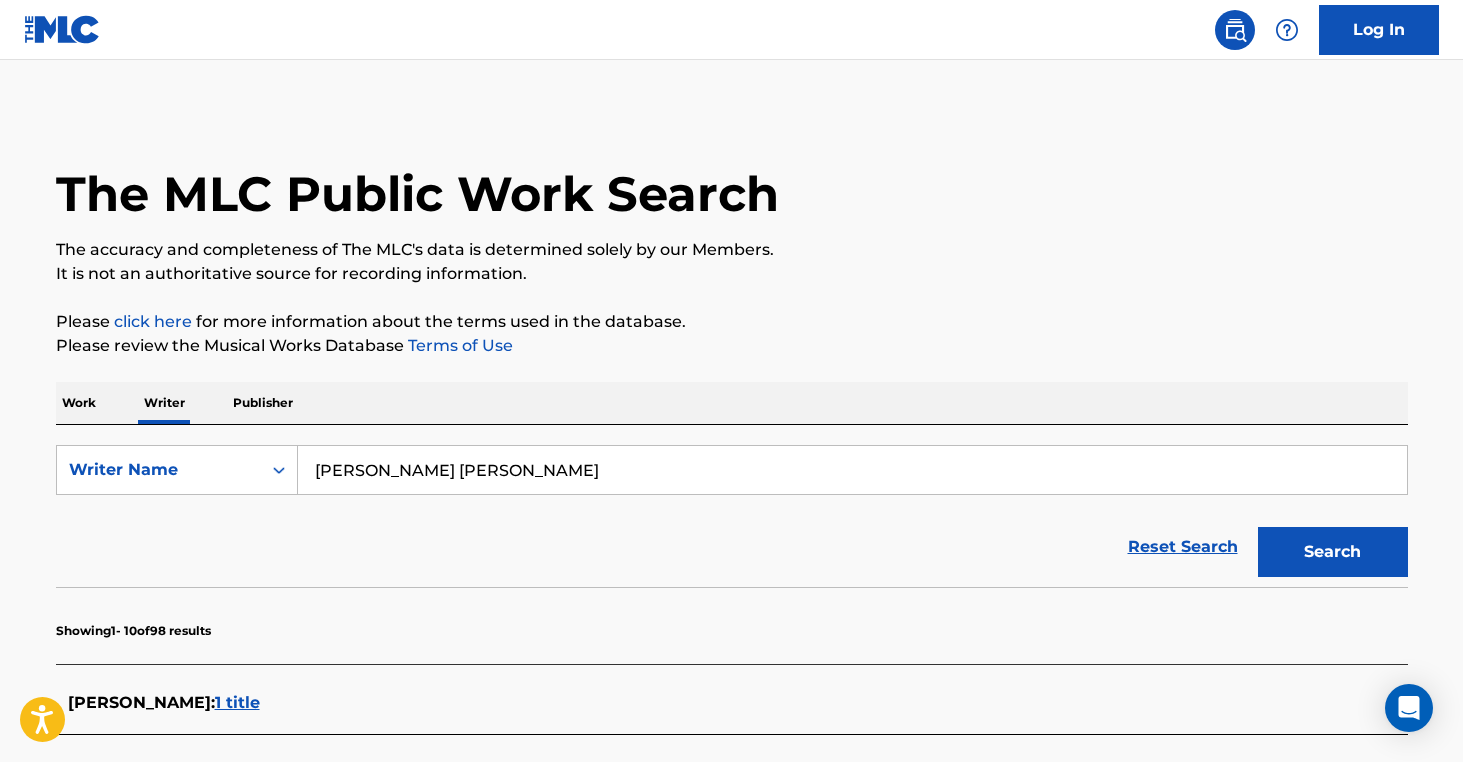 type on "[PERSON_NAME] [PERSON_NAME]" 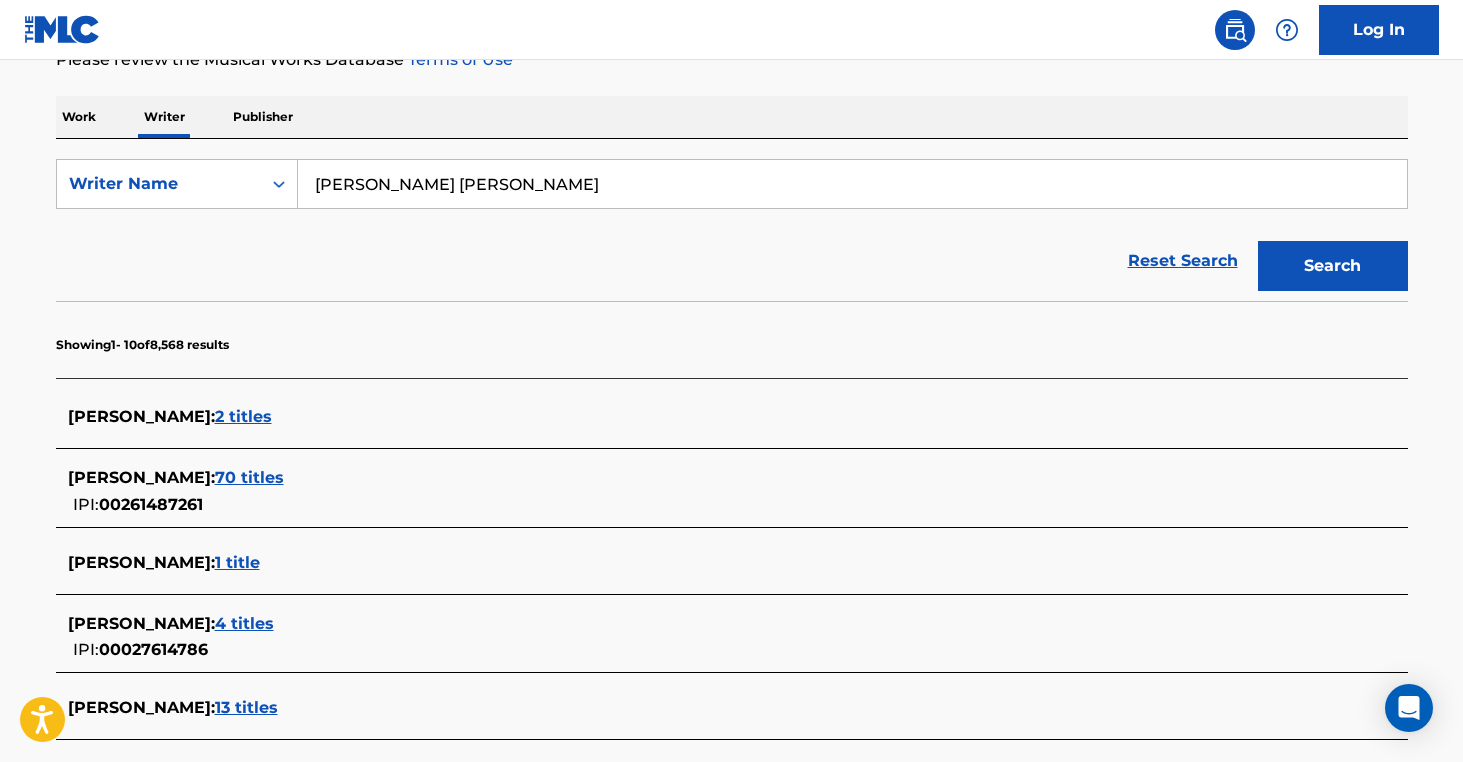 scroll, scrollTop: 287, scrollLeft: 0, axis: vertical 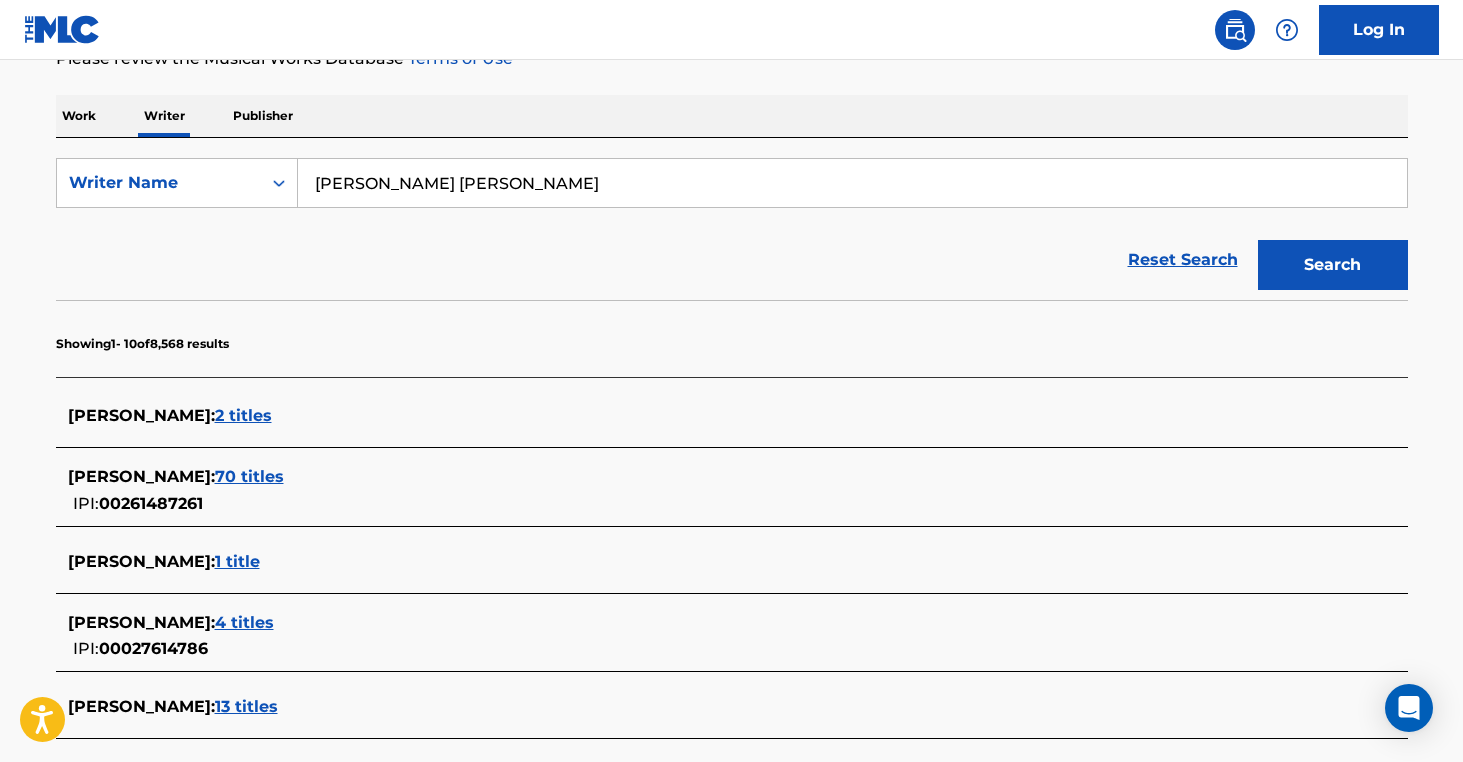 click on "[PERSON_NAME] :  70 titles" at bounding box center (706, 477) 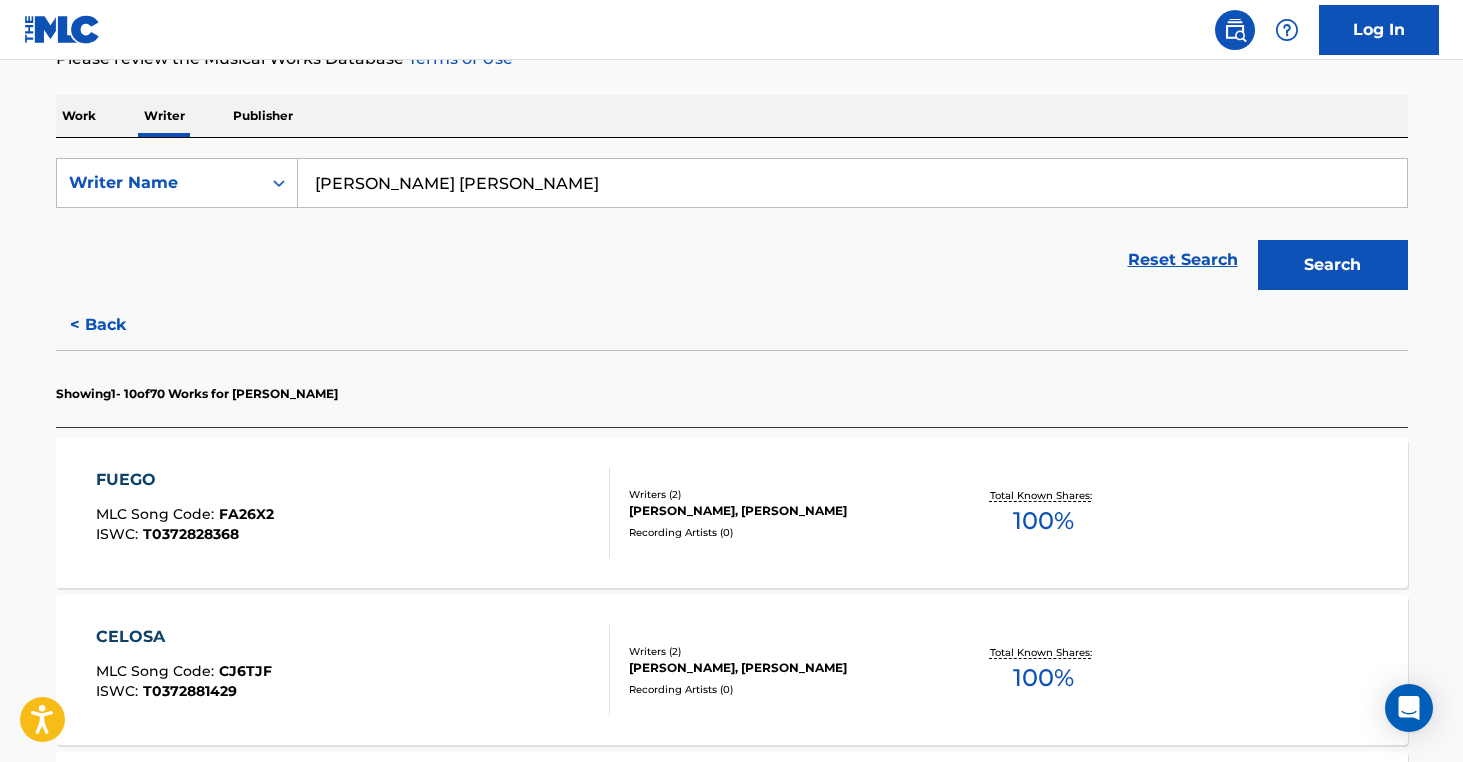 click on "[PERSON_NAME], [PERSON_NAME]" at bounding box center [780, 511] 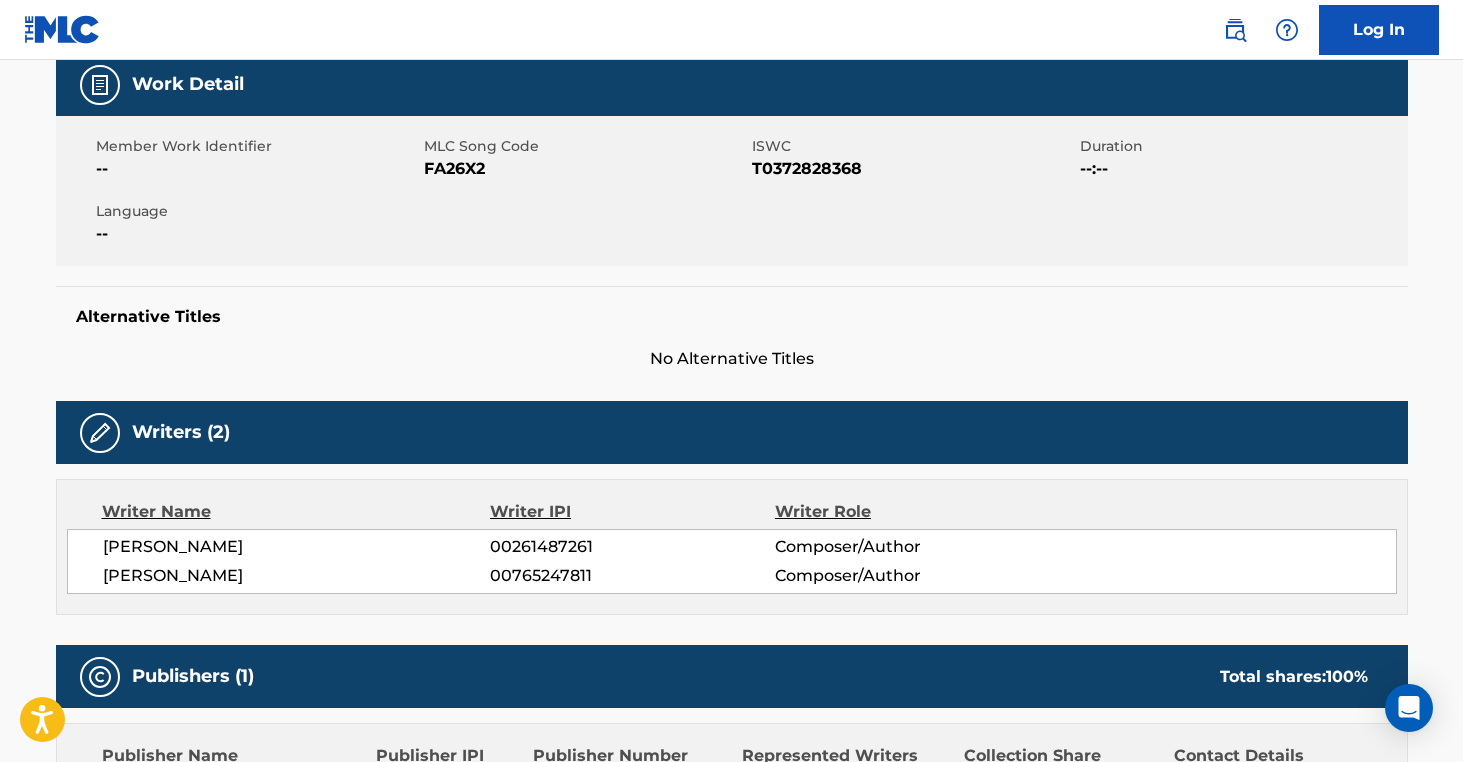 scroll, scrollTop: 0, scrollLeft: 0, axis: both 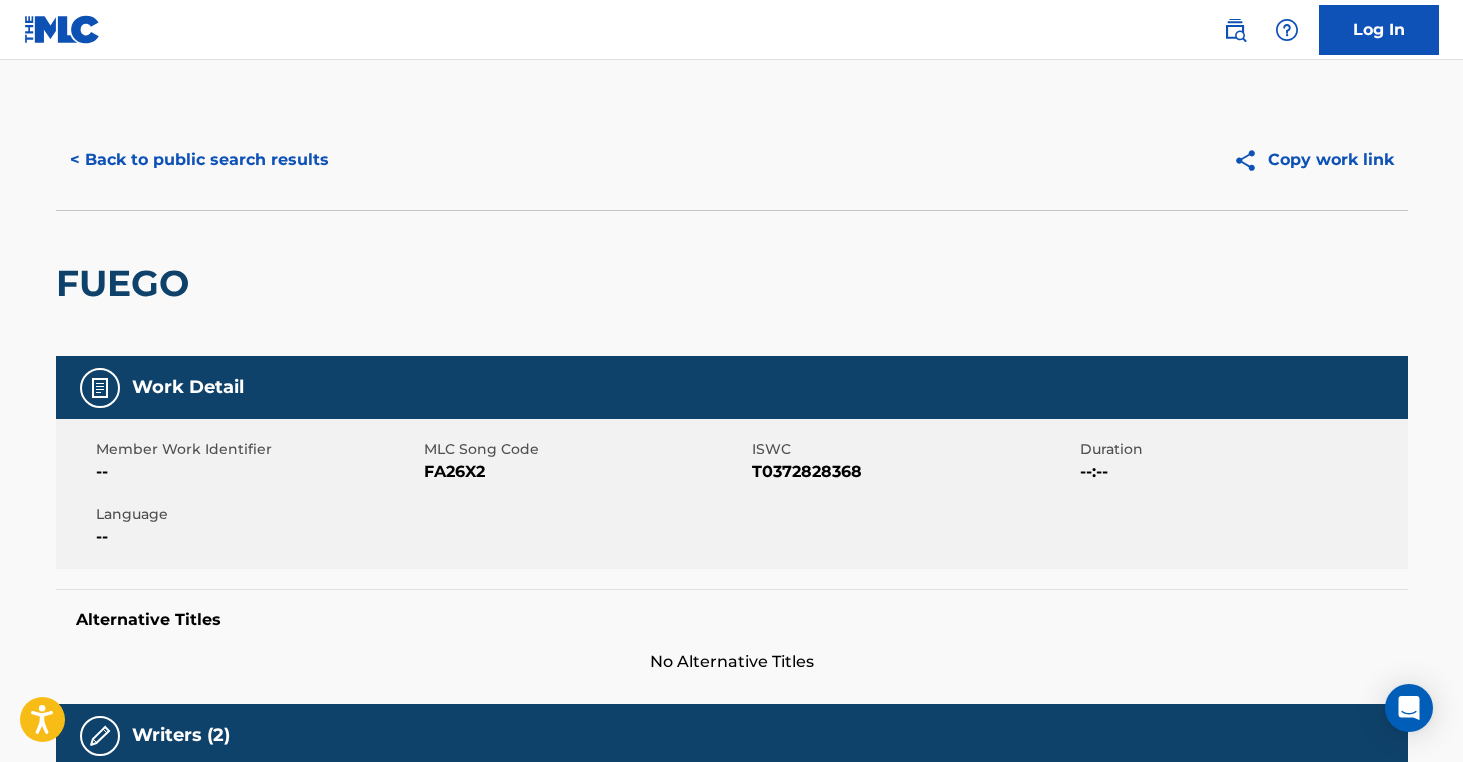 click on "< Back to public search results" at bounding box center [199, 160] 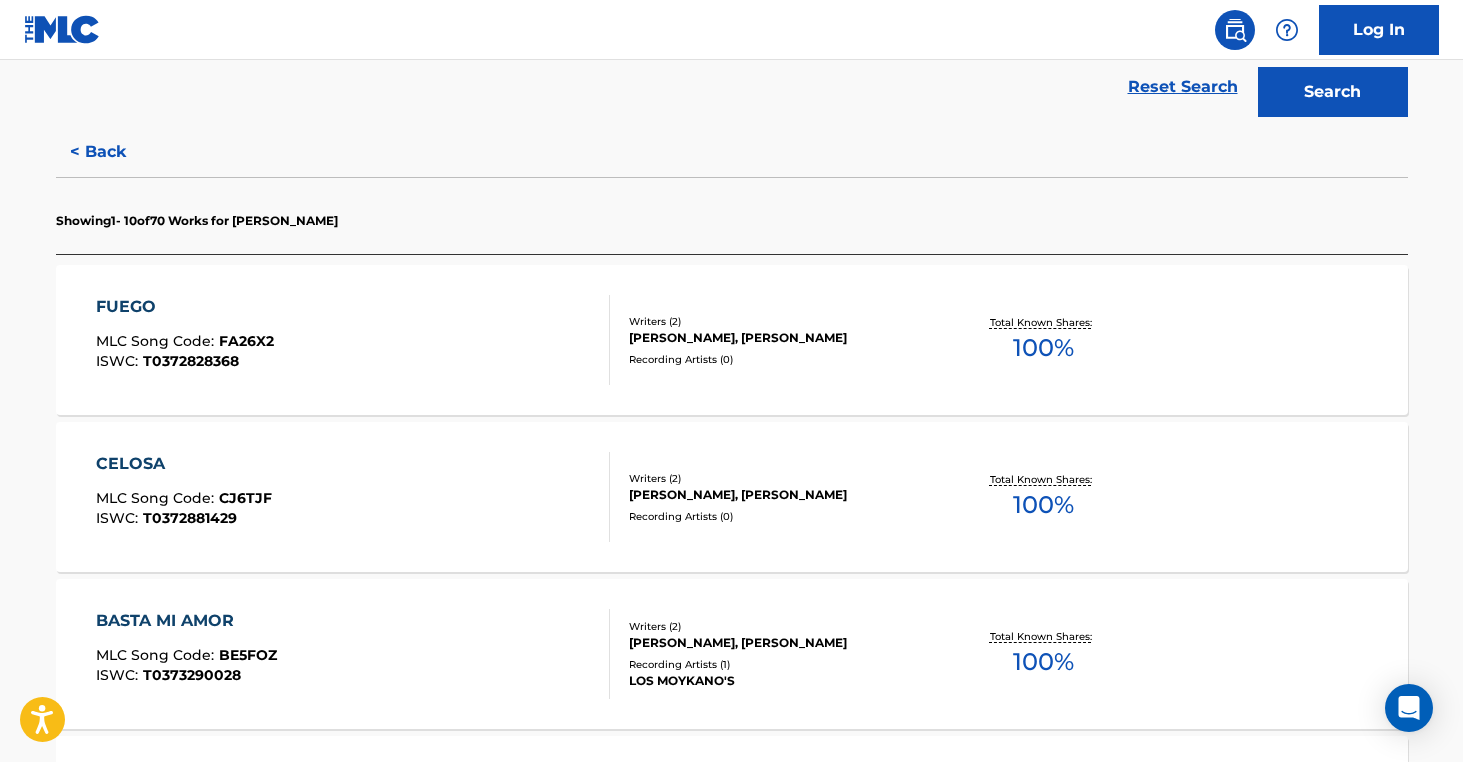 scroll, scrollTop: 461, scrollLeft: 0, axis: vertical 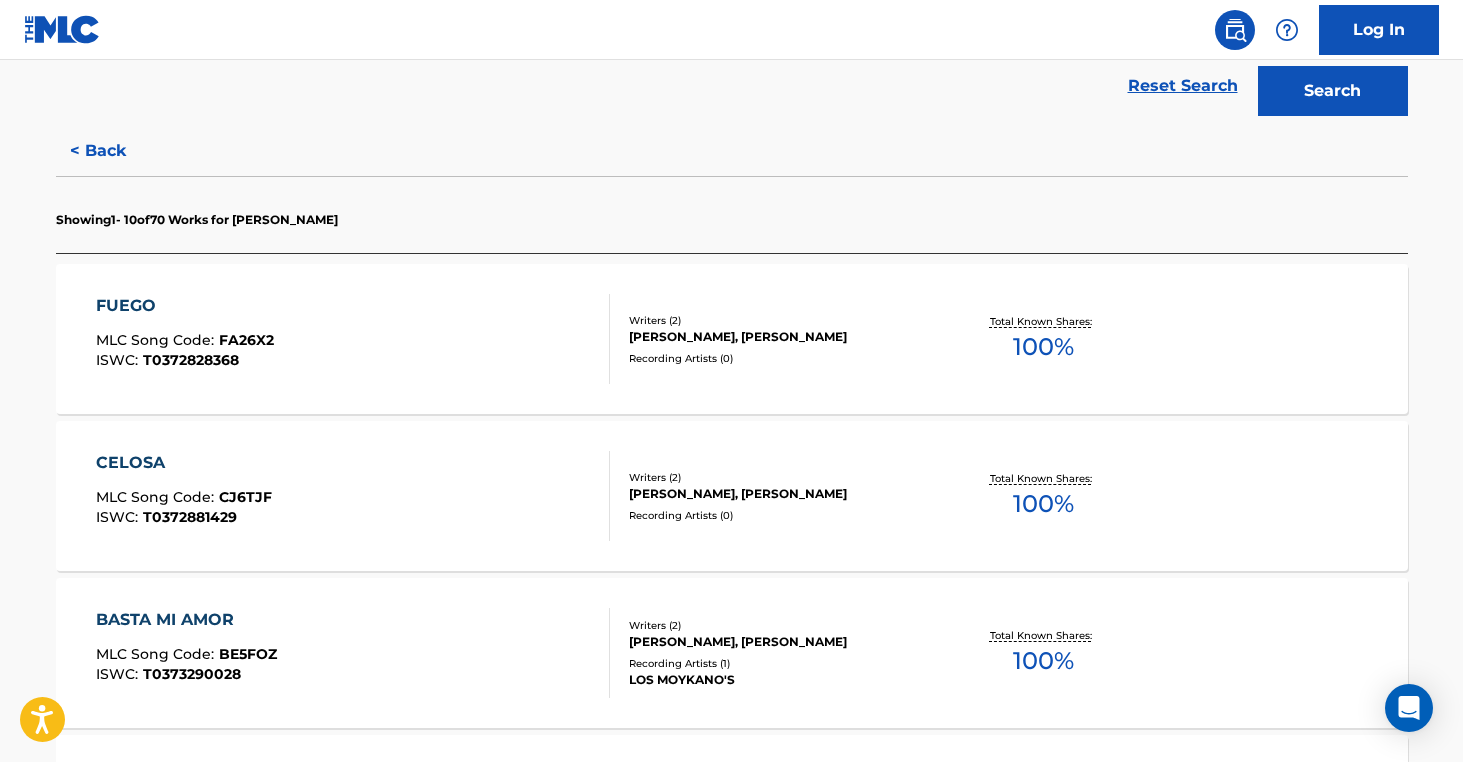 click on "[PERSON_NAME], [PERSON_NAME]" at bounding box center (780, 494) 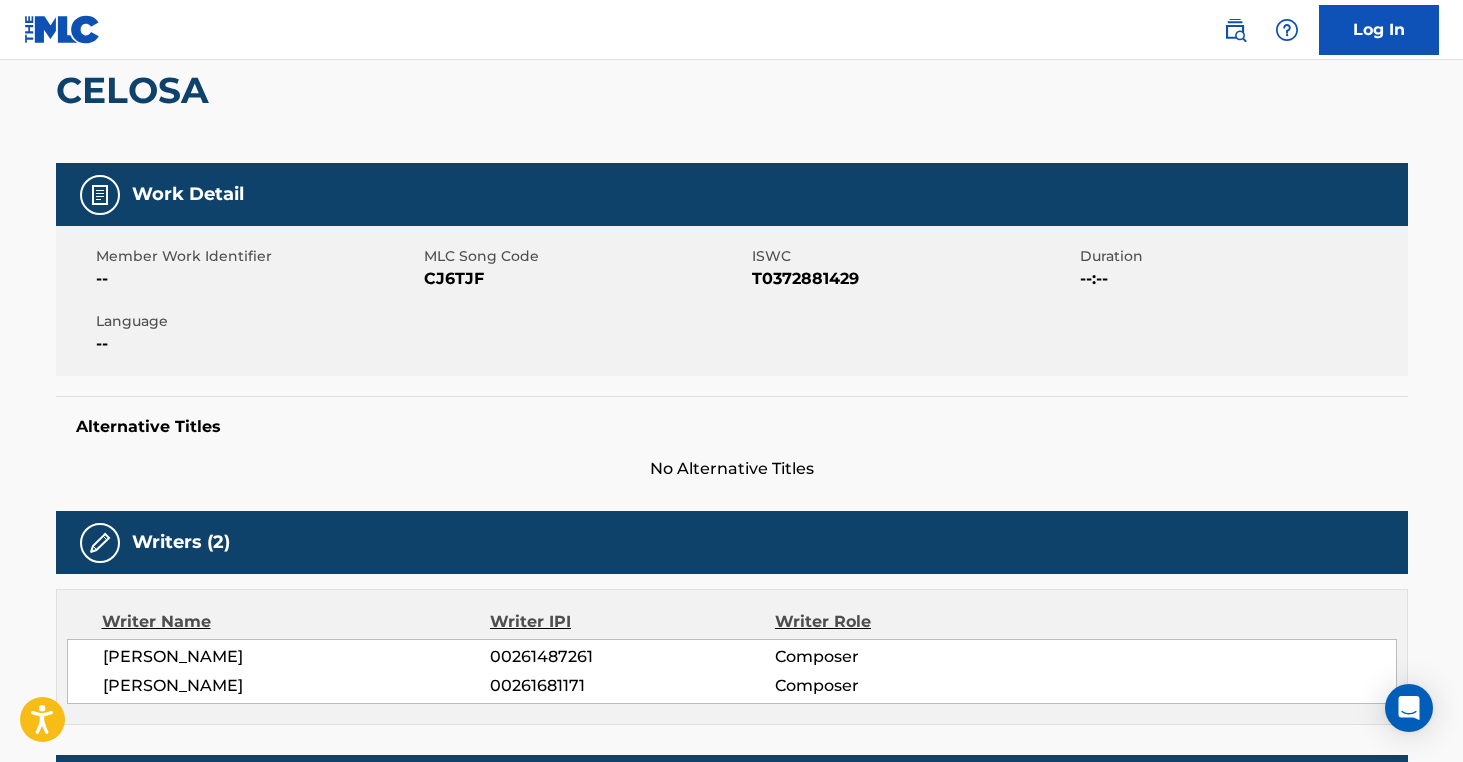 scroll, scrollTop: 0, scrollLeft: 0, axis: both 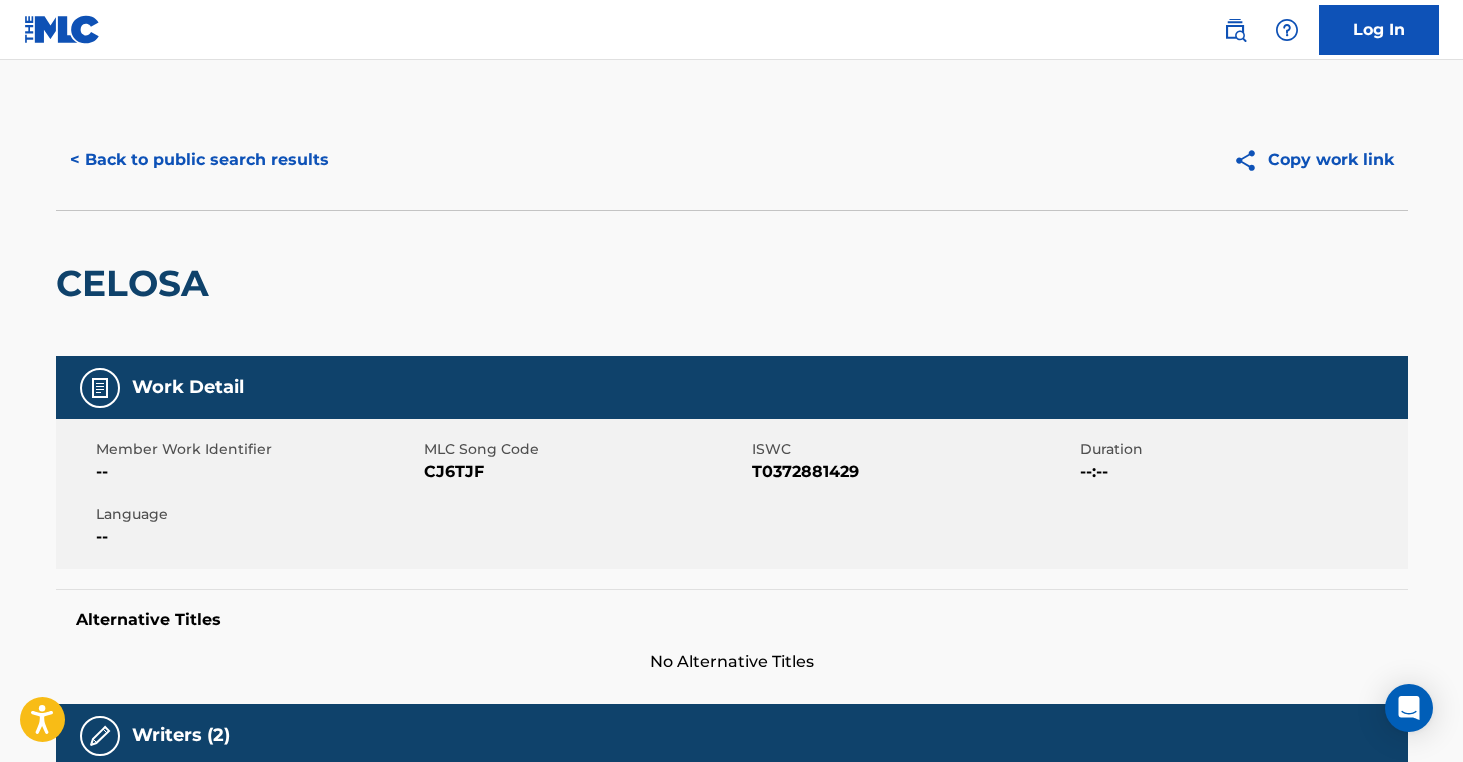click on "< Back to public search results" at bounding box center [199, 160] 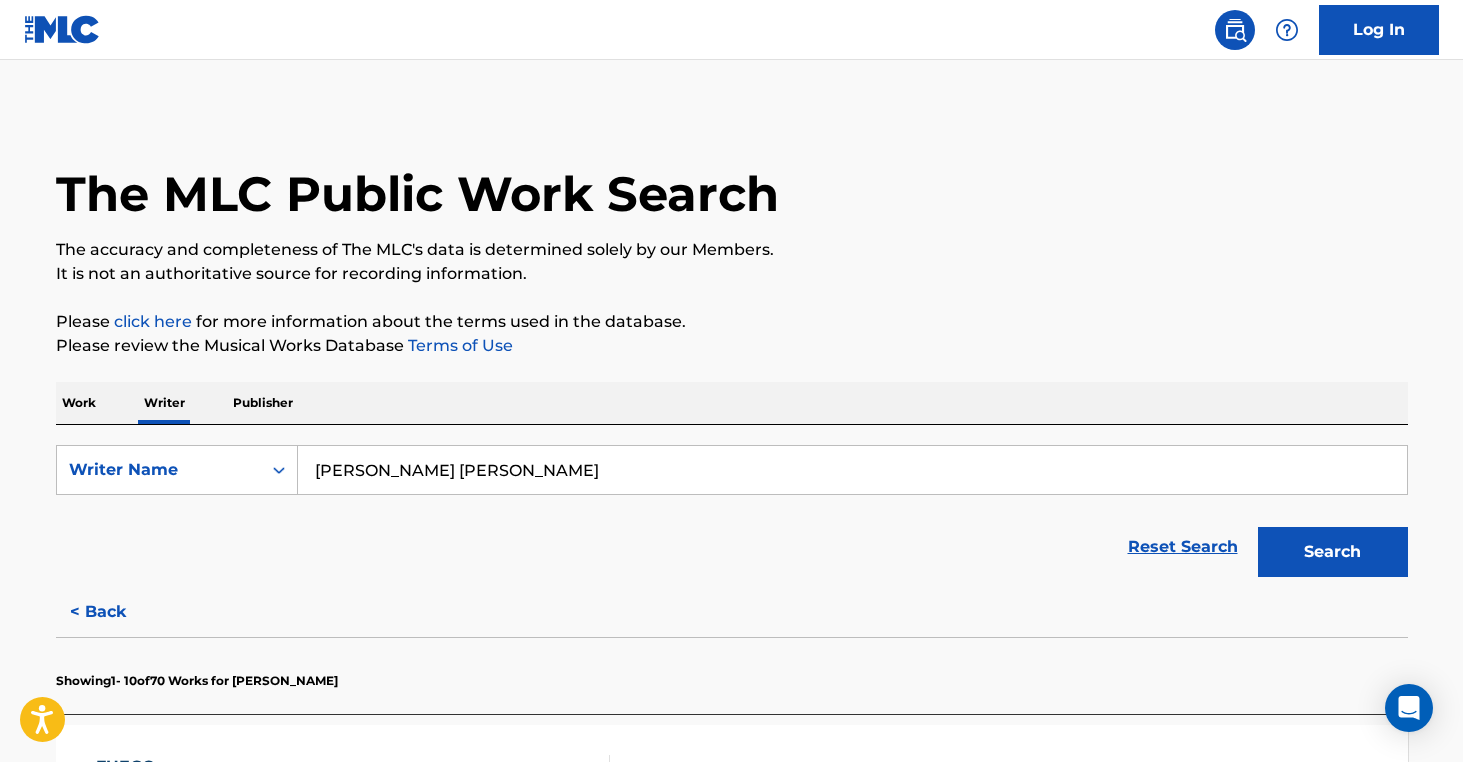 click on "Search" at bounding box center (1333, 552) 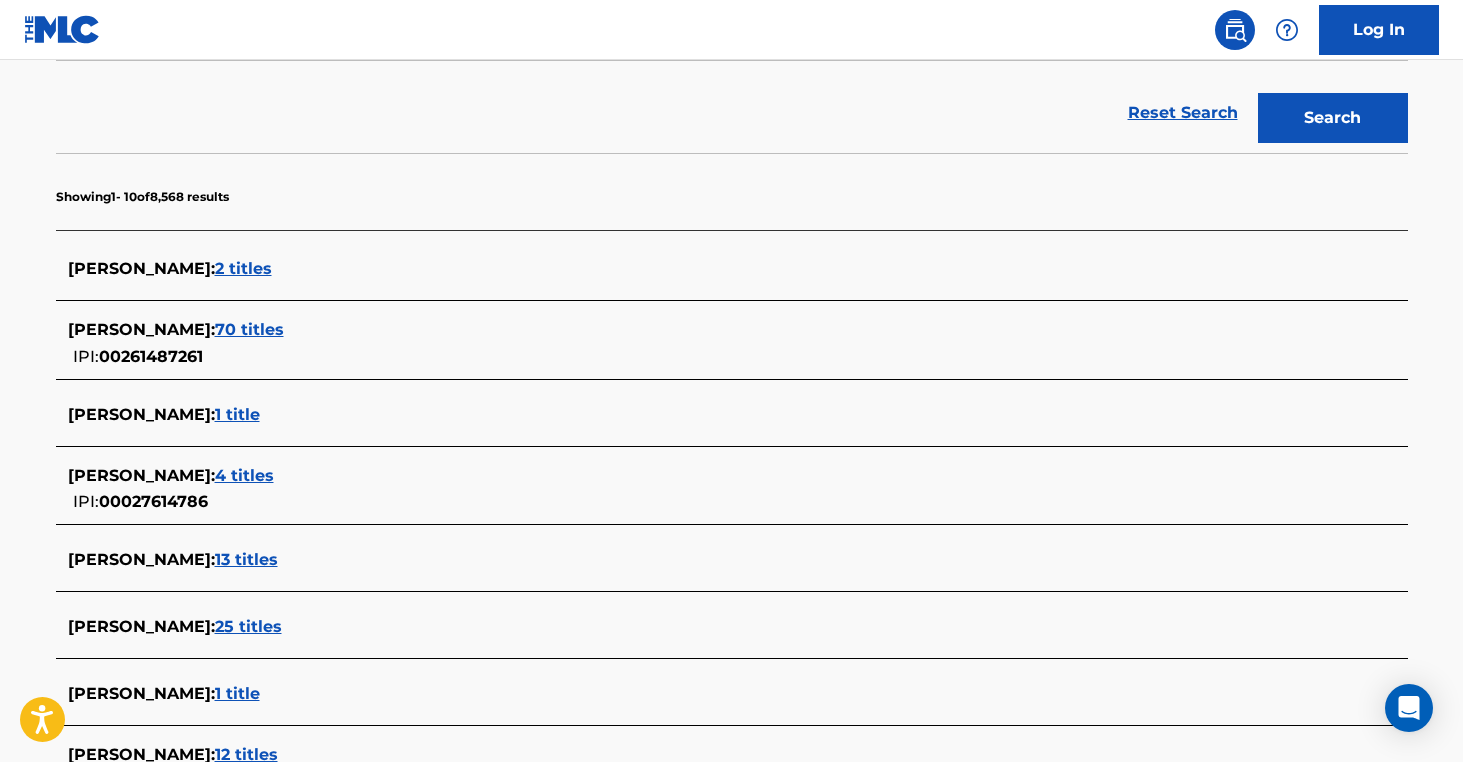click on "1 title" at bounding box center [237, 414] 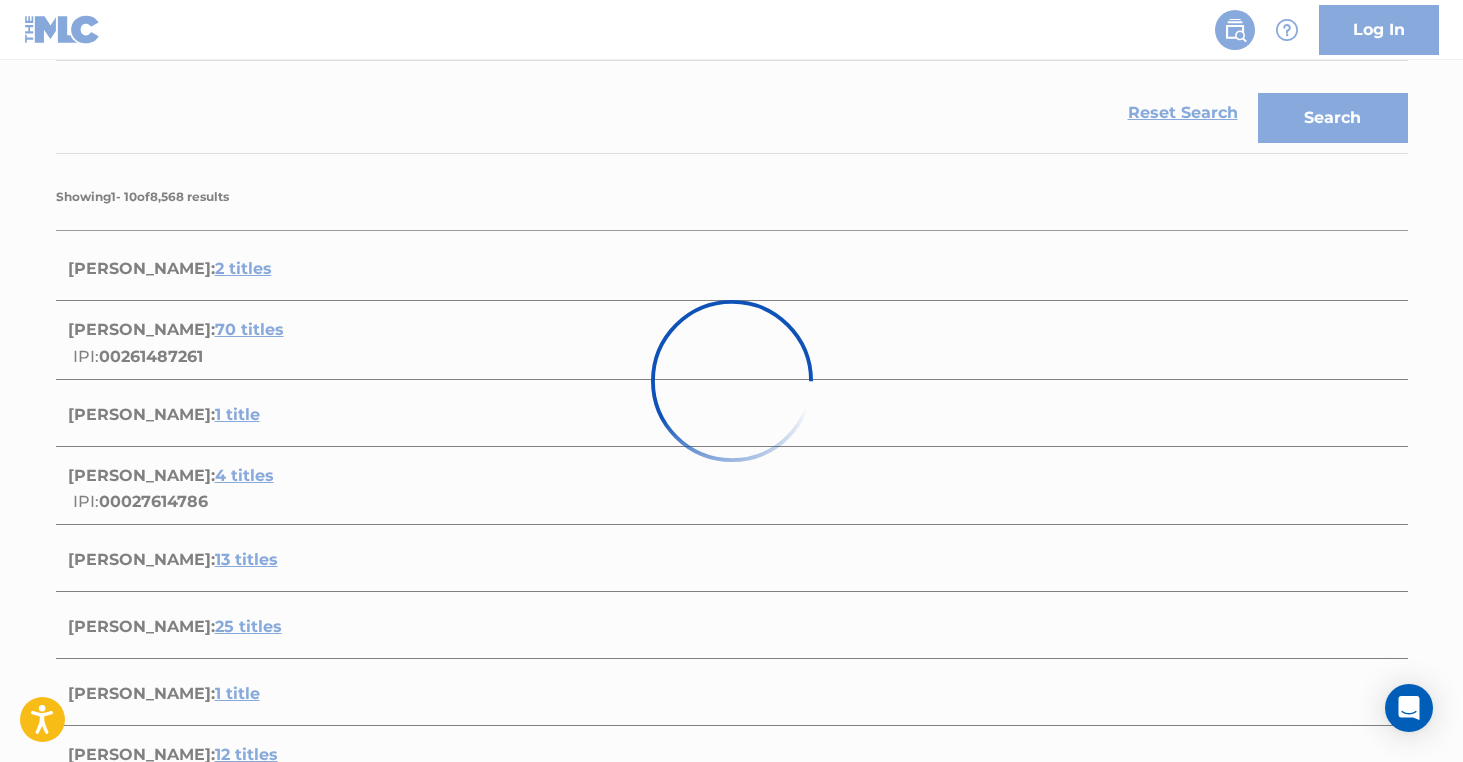 scroll, scrollTop: 345, scrollLeft: 0, axis: vertical 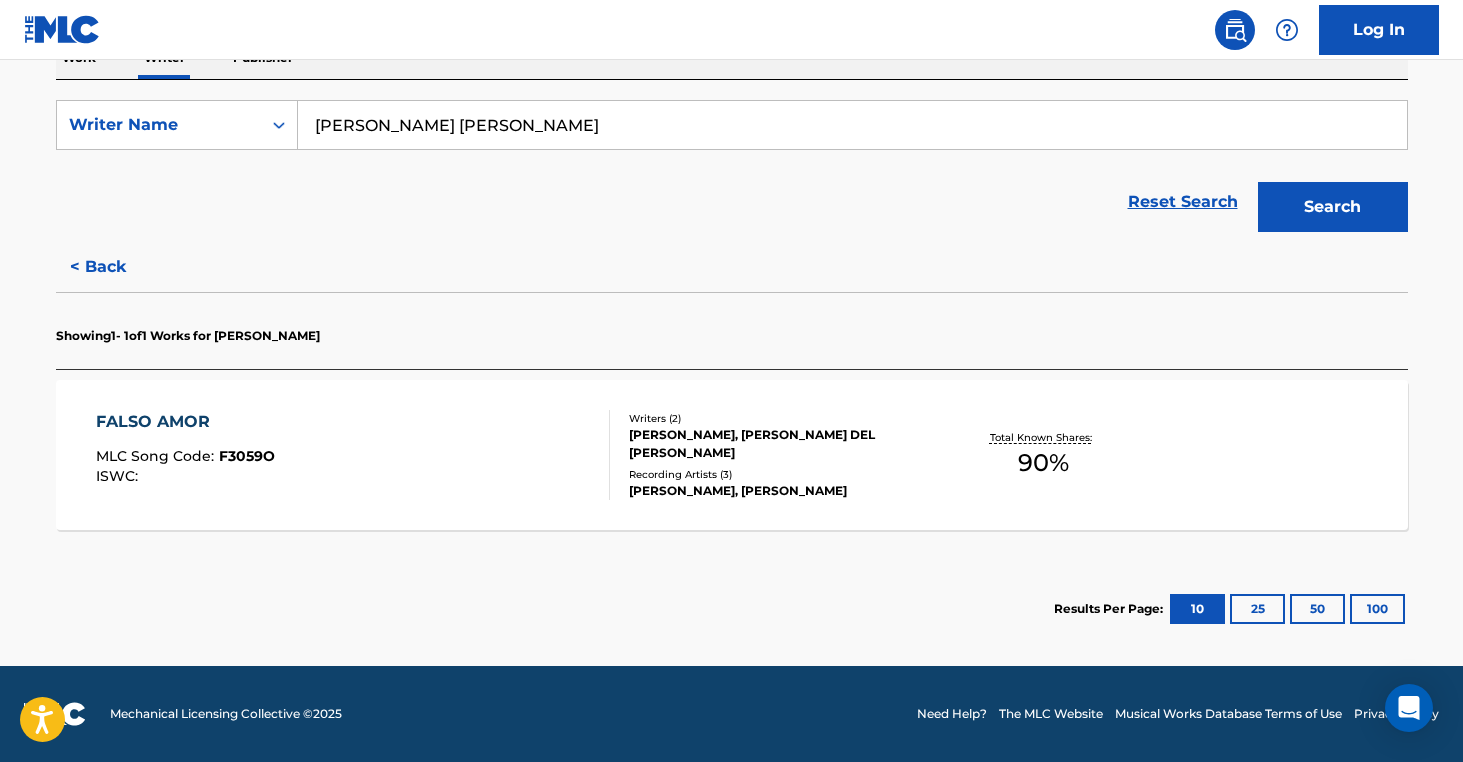 click on "Recording Artists ( 3 )" at bounding box center [780, 474] 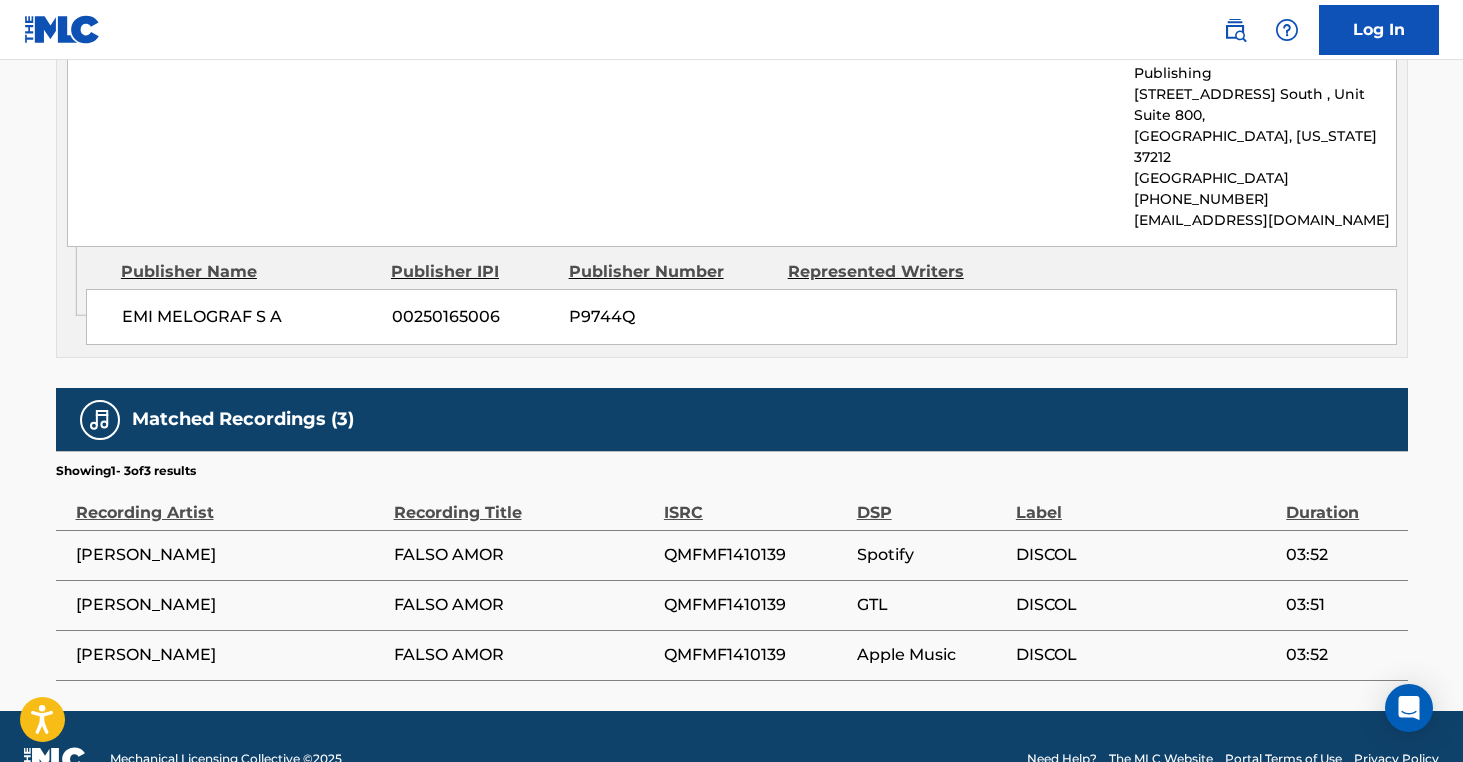 scroll, scrollTop: 0, scrollLeft: 0, axis: both 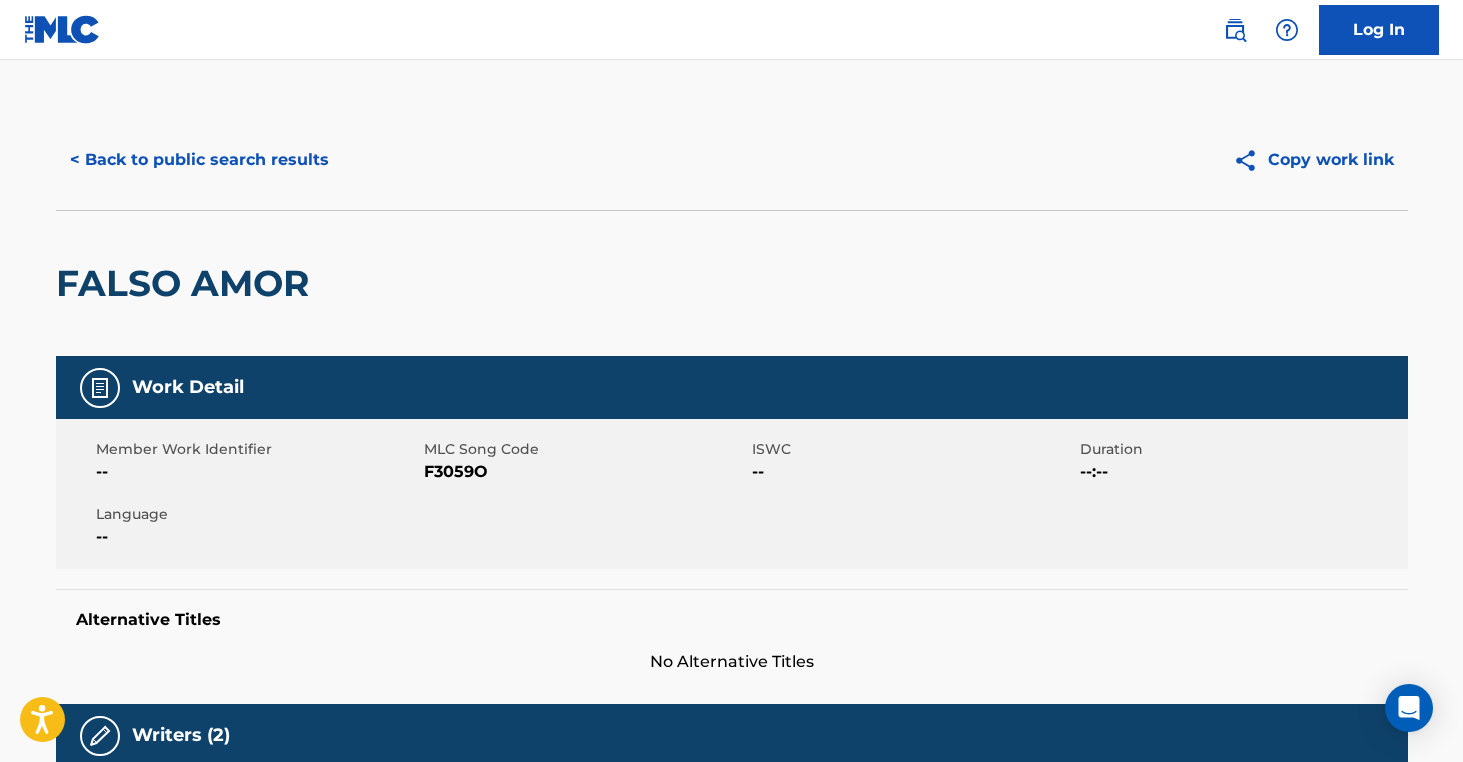 click on "< Back to public search results" at bounding box center (199, 160) 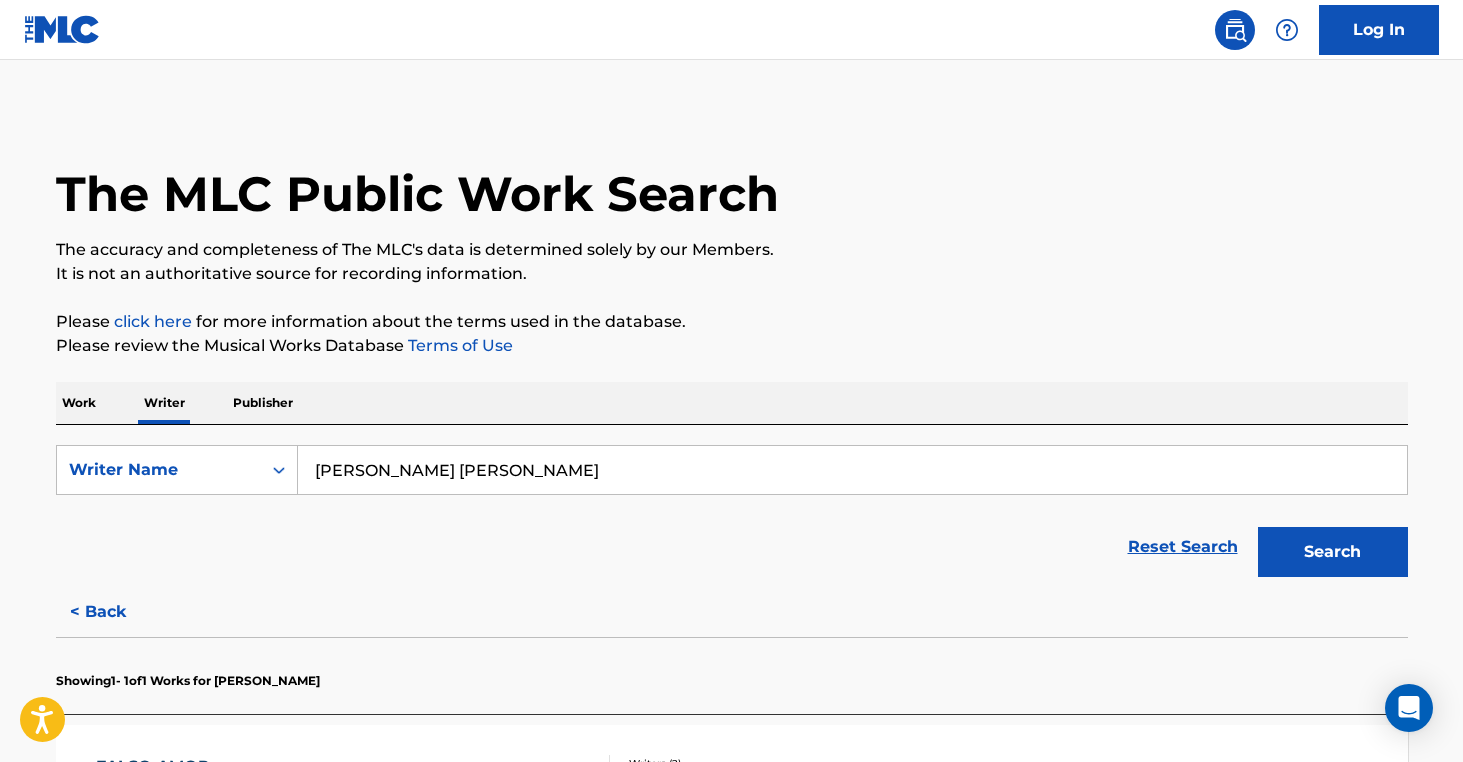 click on "Publisher" at bounding box center (263, 403) 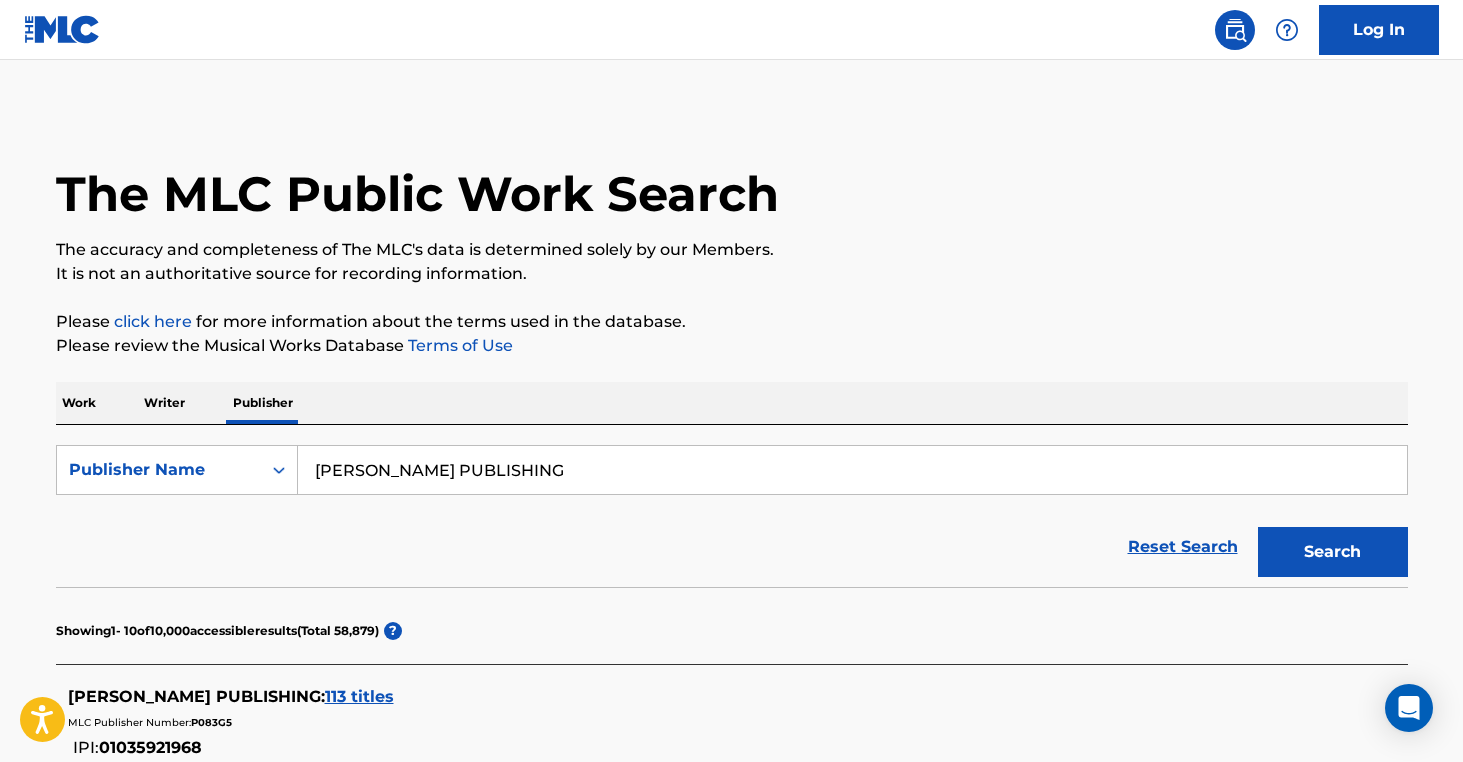 click on "[PERSON_NAME] PUBLISHING" at bounding box center [852, 470] 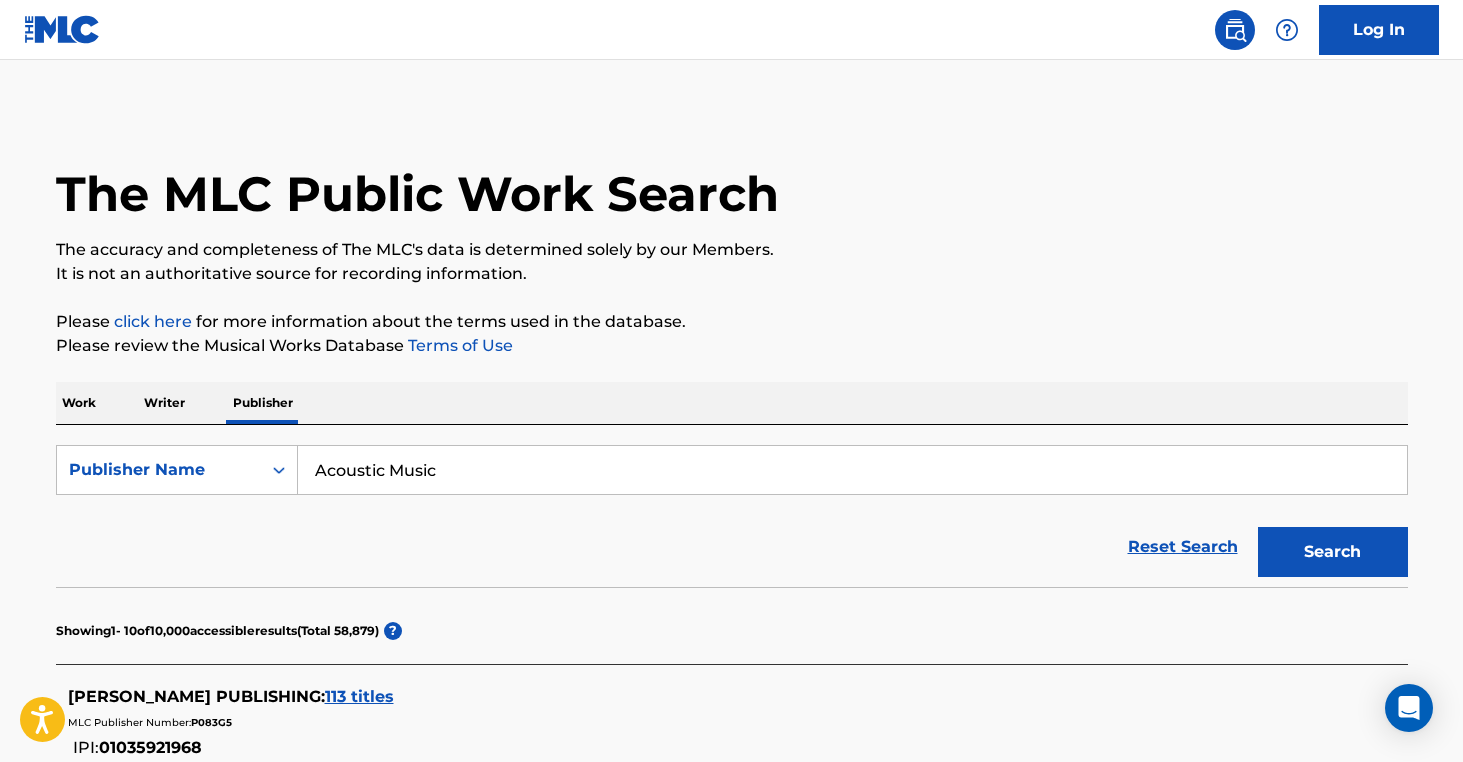 click on "Search" at bounding box center [1333, 552] 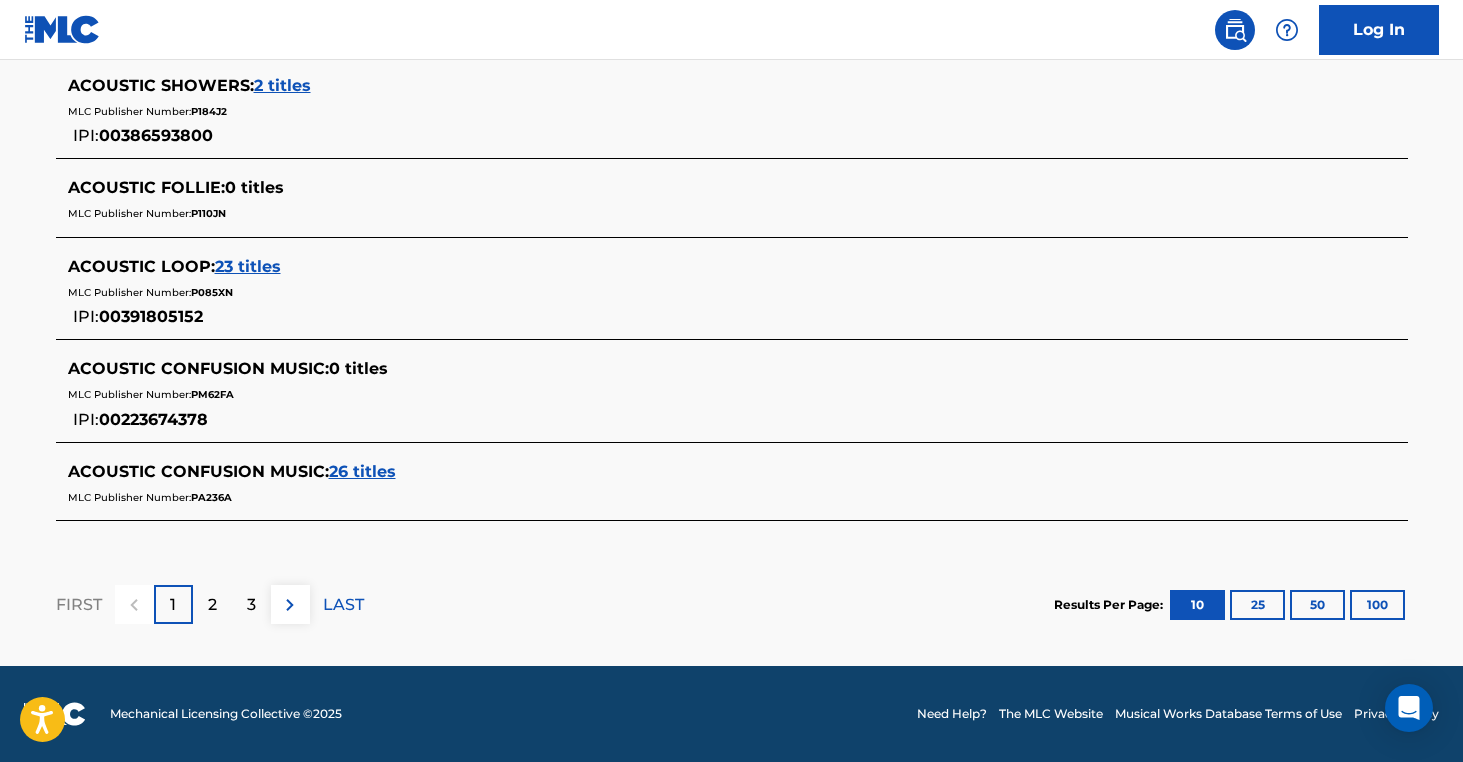 scroll, scrollTop: 0, scrollLeft: 0, axis: both 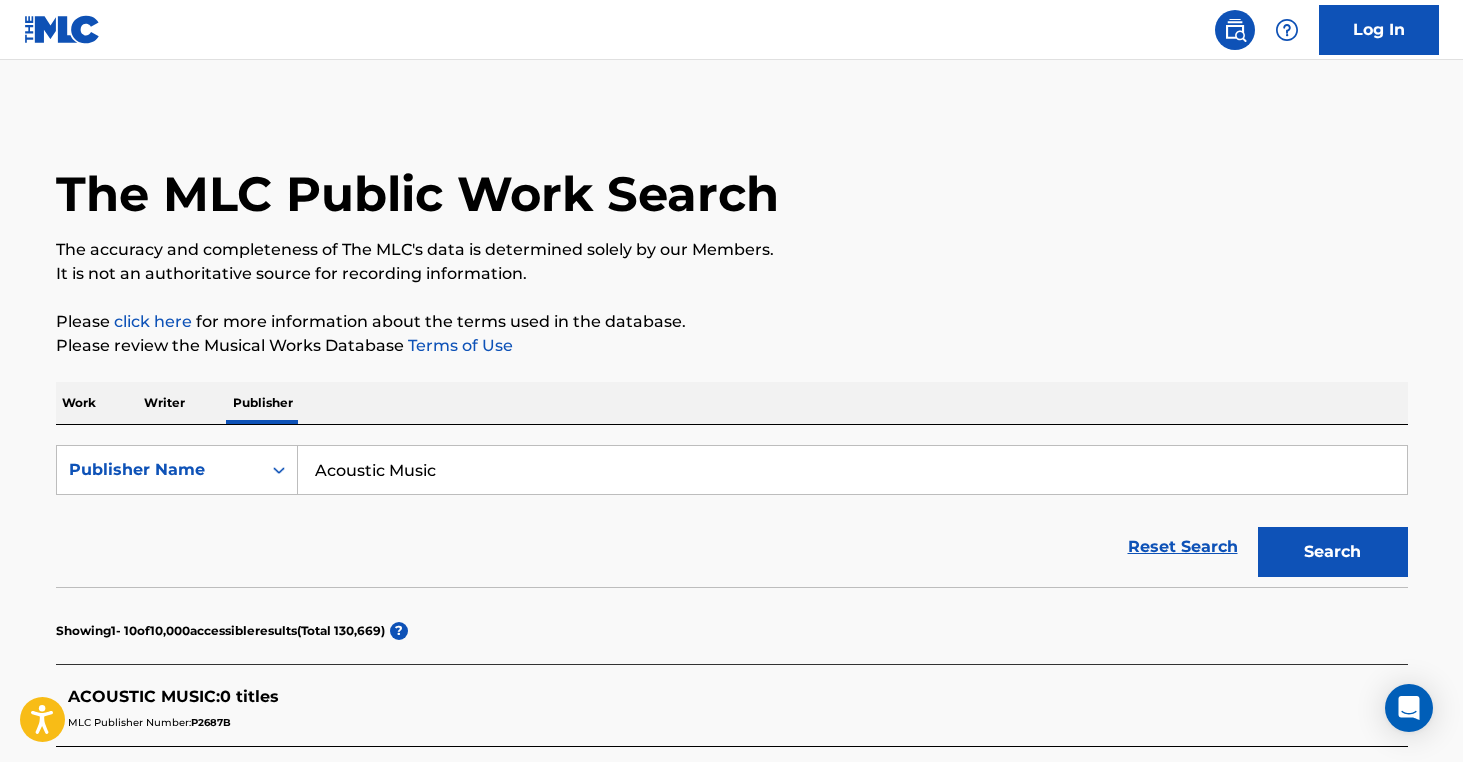 click on "Acoustic Music" at bounding box center [852, 470] 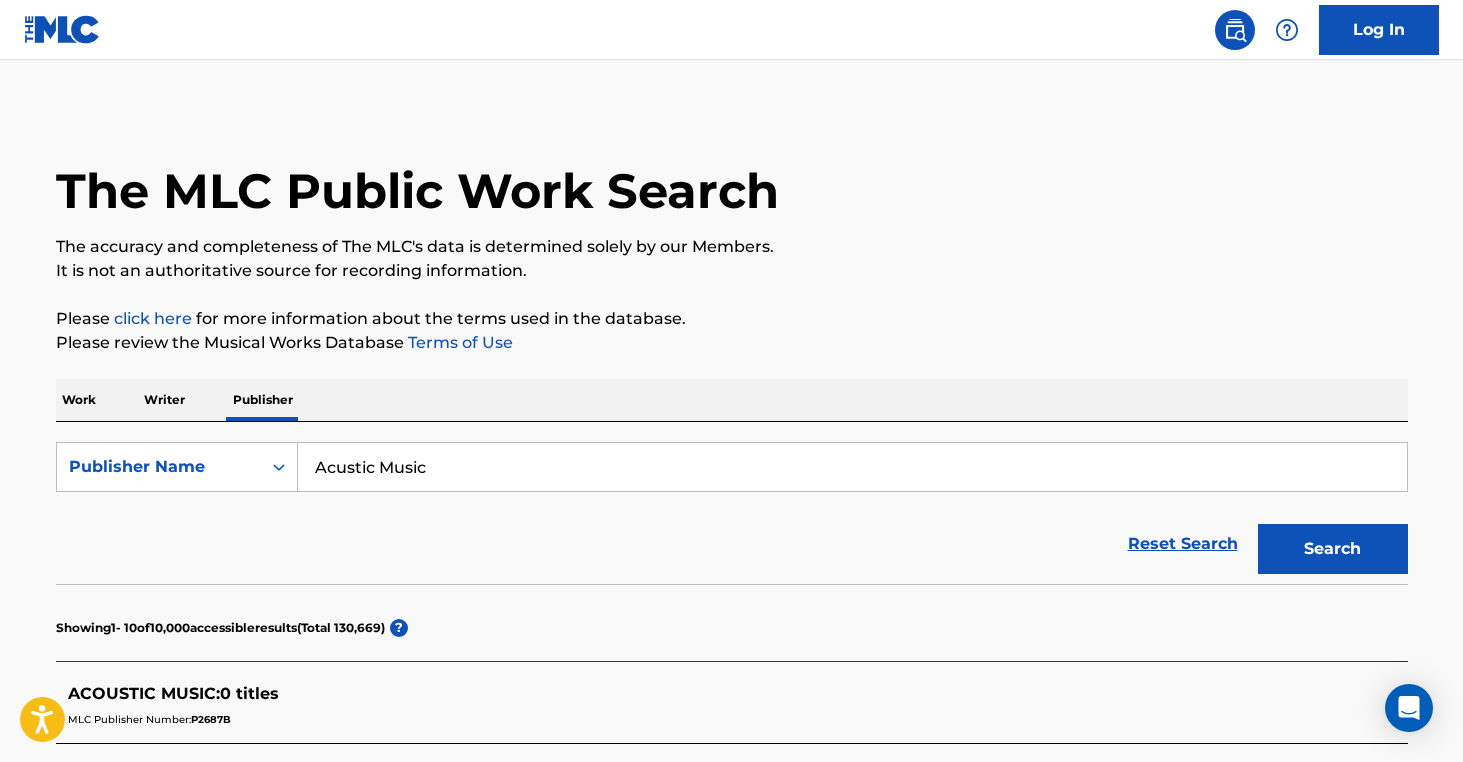 scroll, scrollTop: 5, scrollLeft: 0, axis: vertical 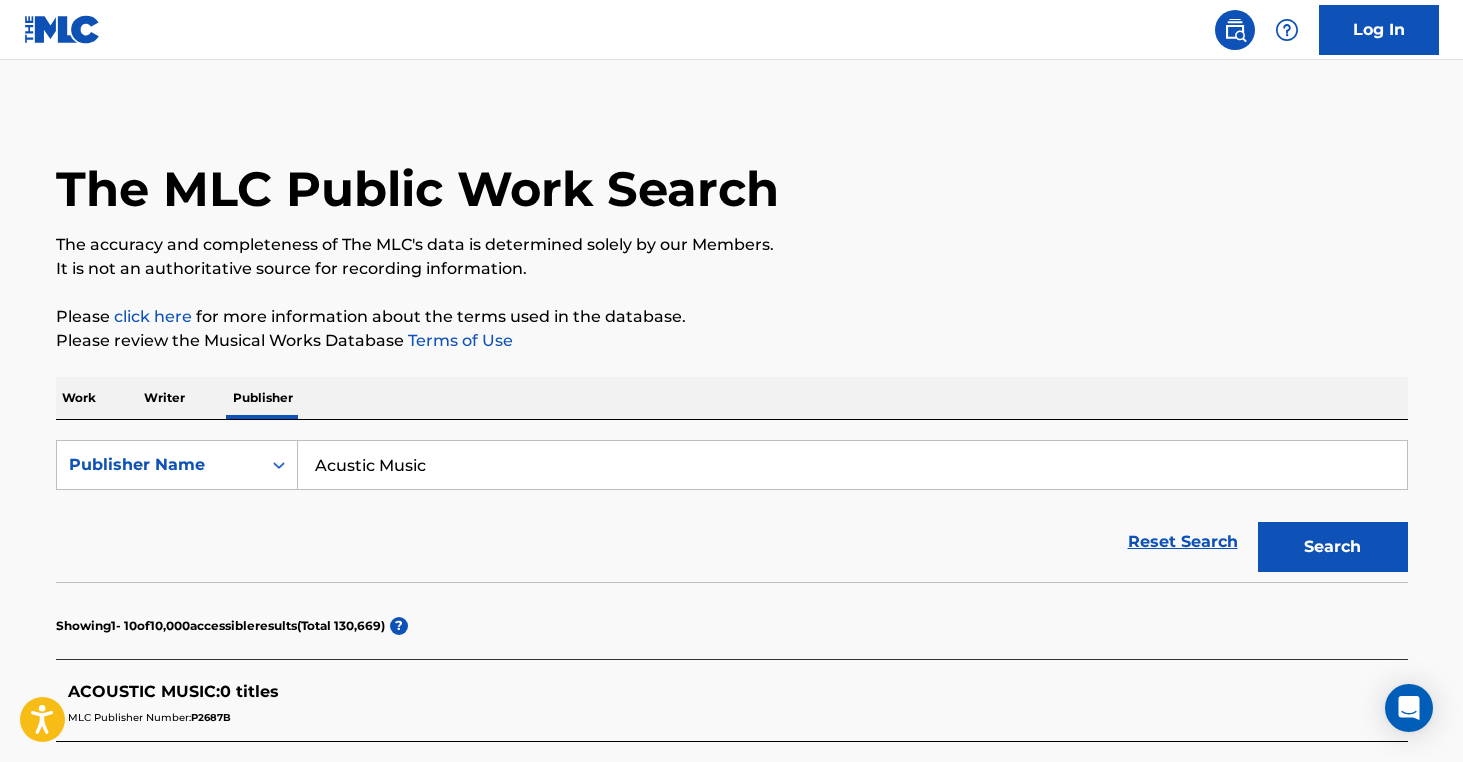 type on "Acustic Music" 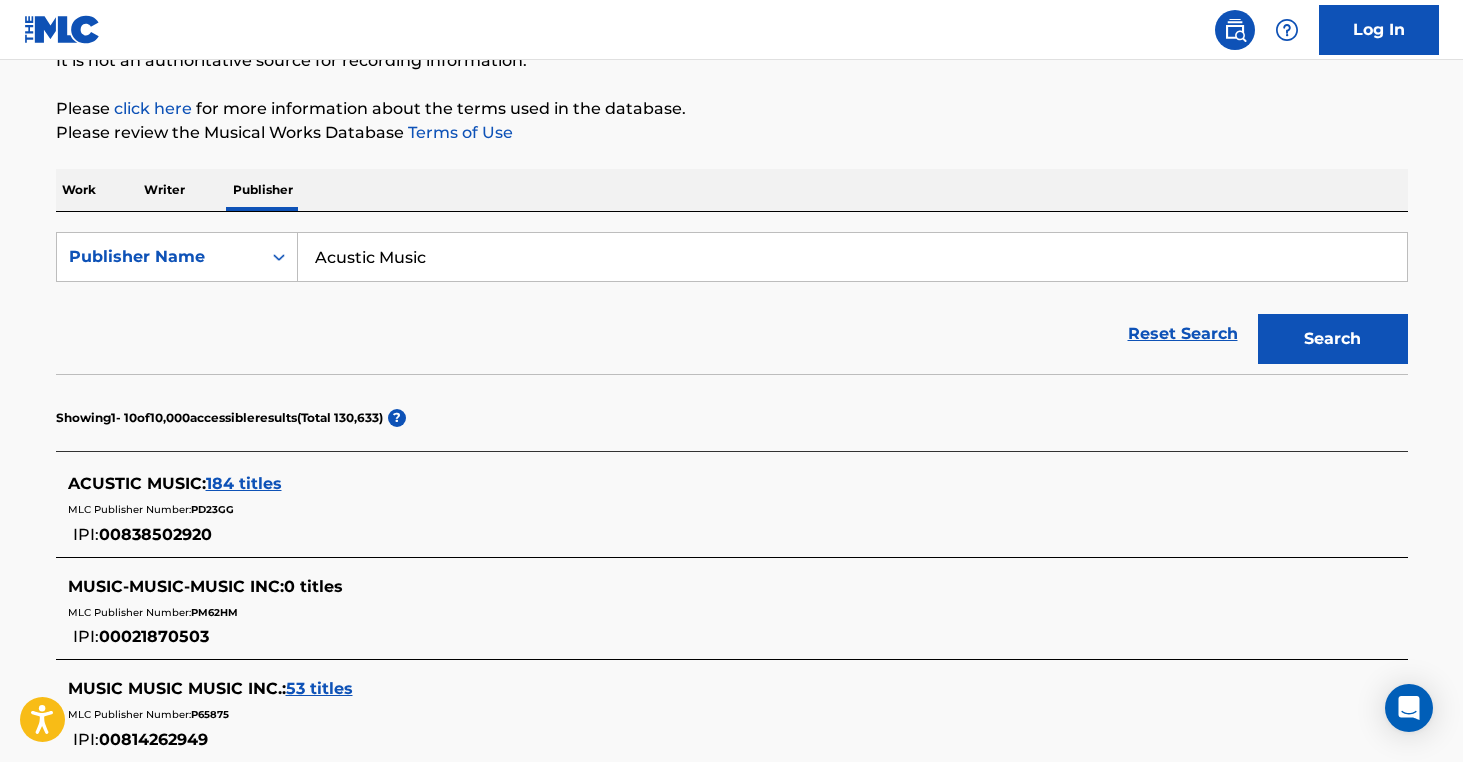 scroll, scrollTop: 235, scrollLeft: 0, axis: vertical 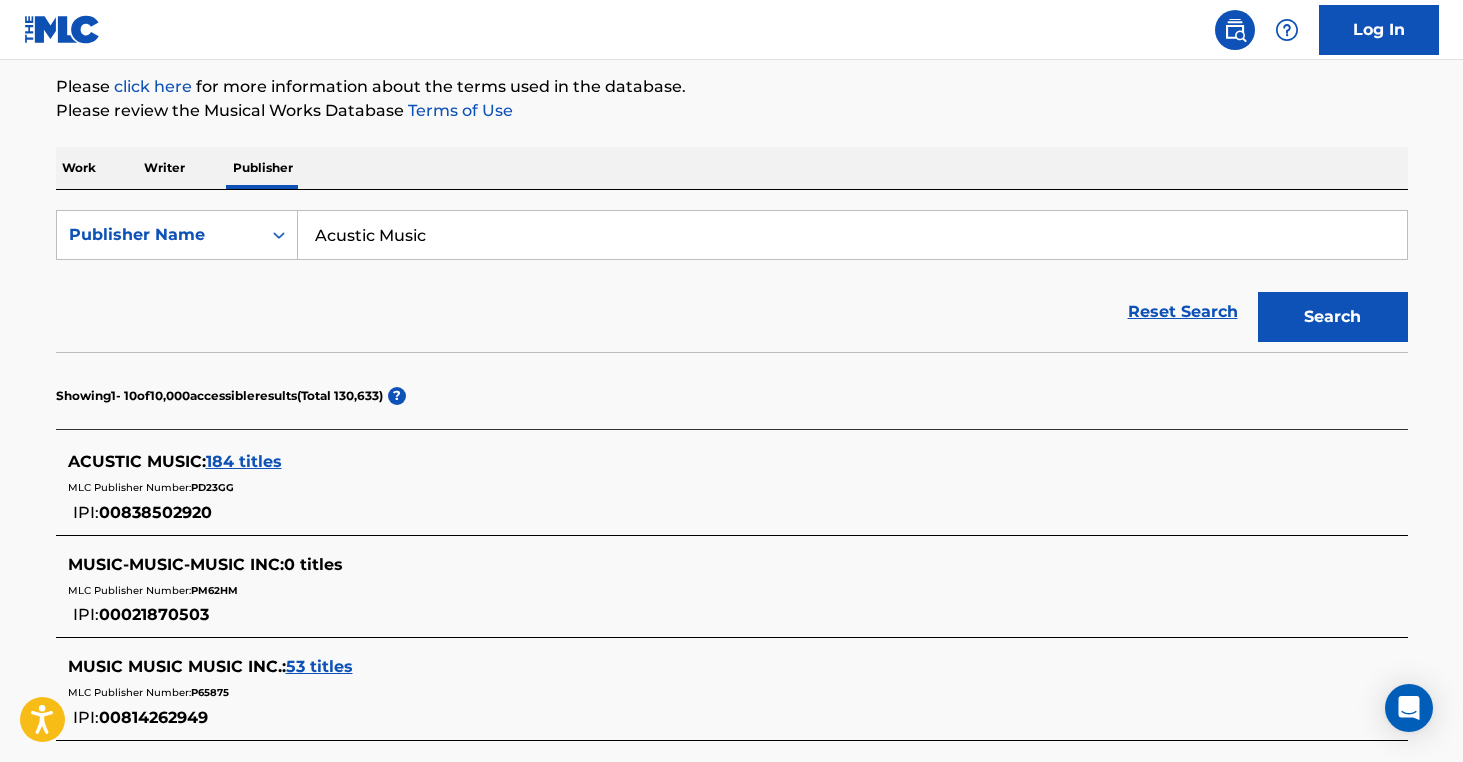 click on "184 titles" at bounding box center (244, 461) 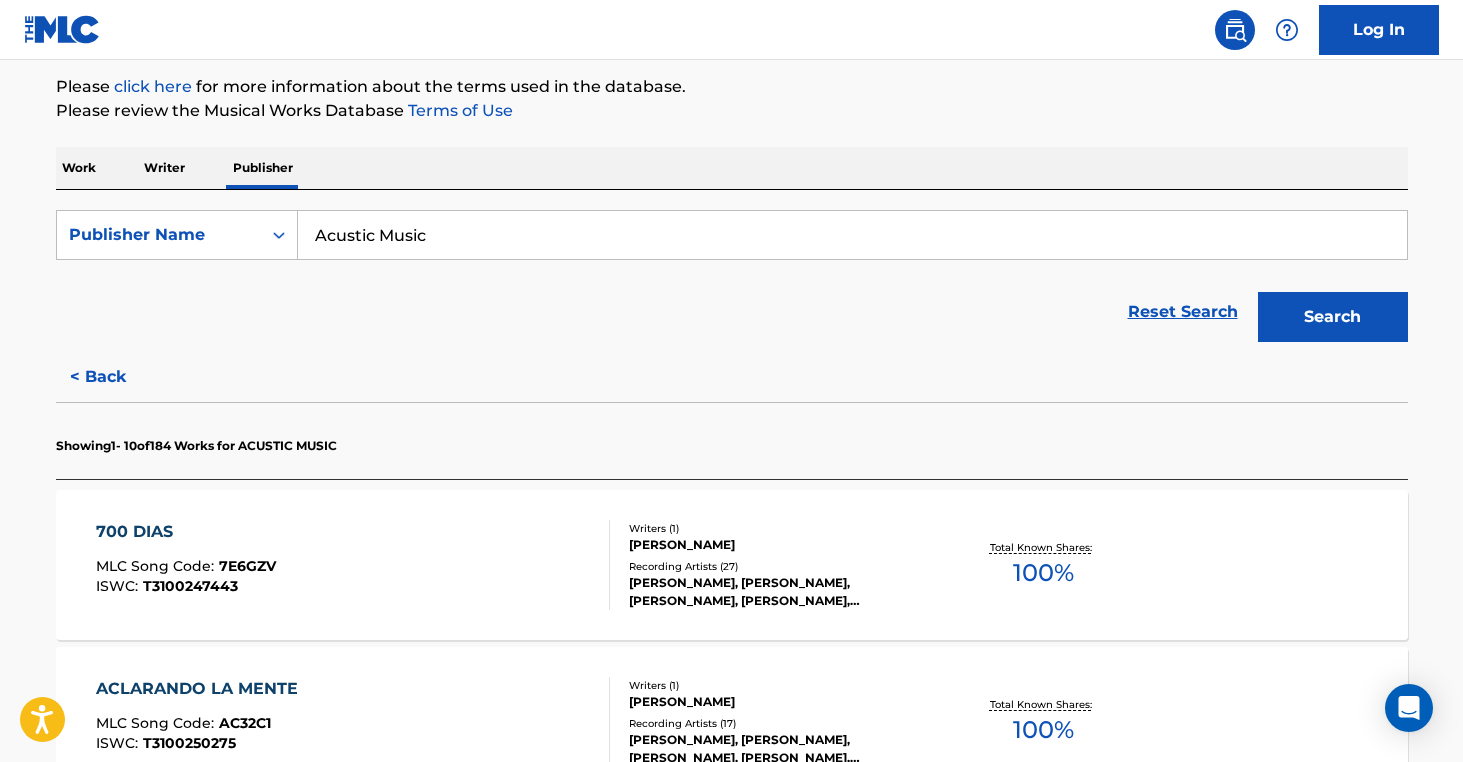 click on "[PERSON_NAME], [PERSON_NAME], [PERSON_NAME], [PERSON_NAME], [PERSON_NAME]" at bounding box center (780, 592) 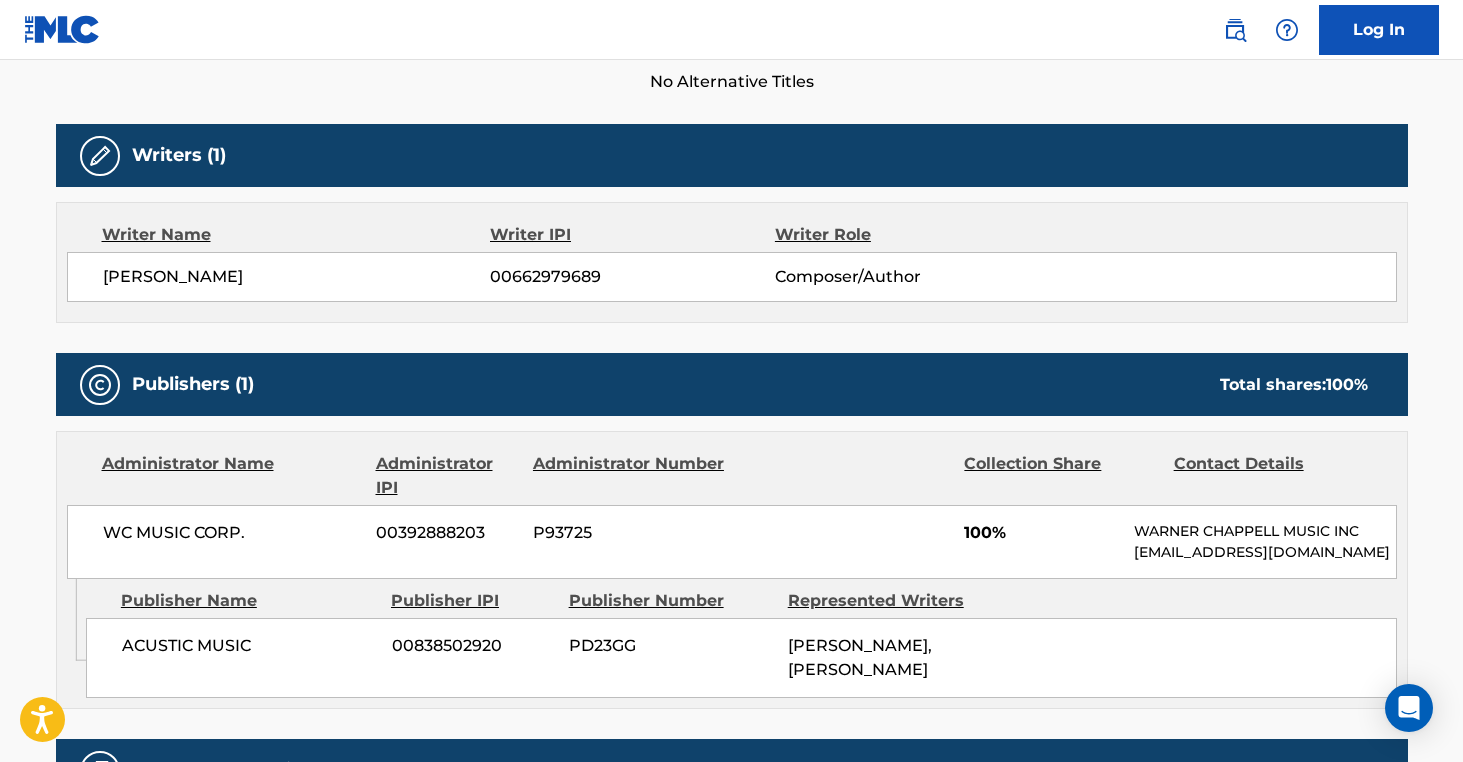 scroll, scrollTop: 0, scrollLeft: 0, axis: both 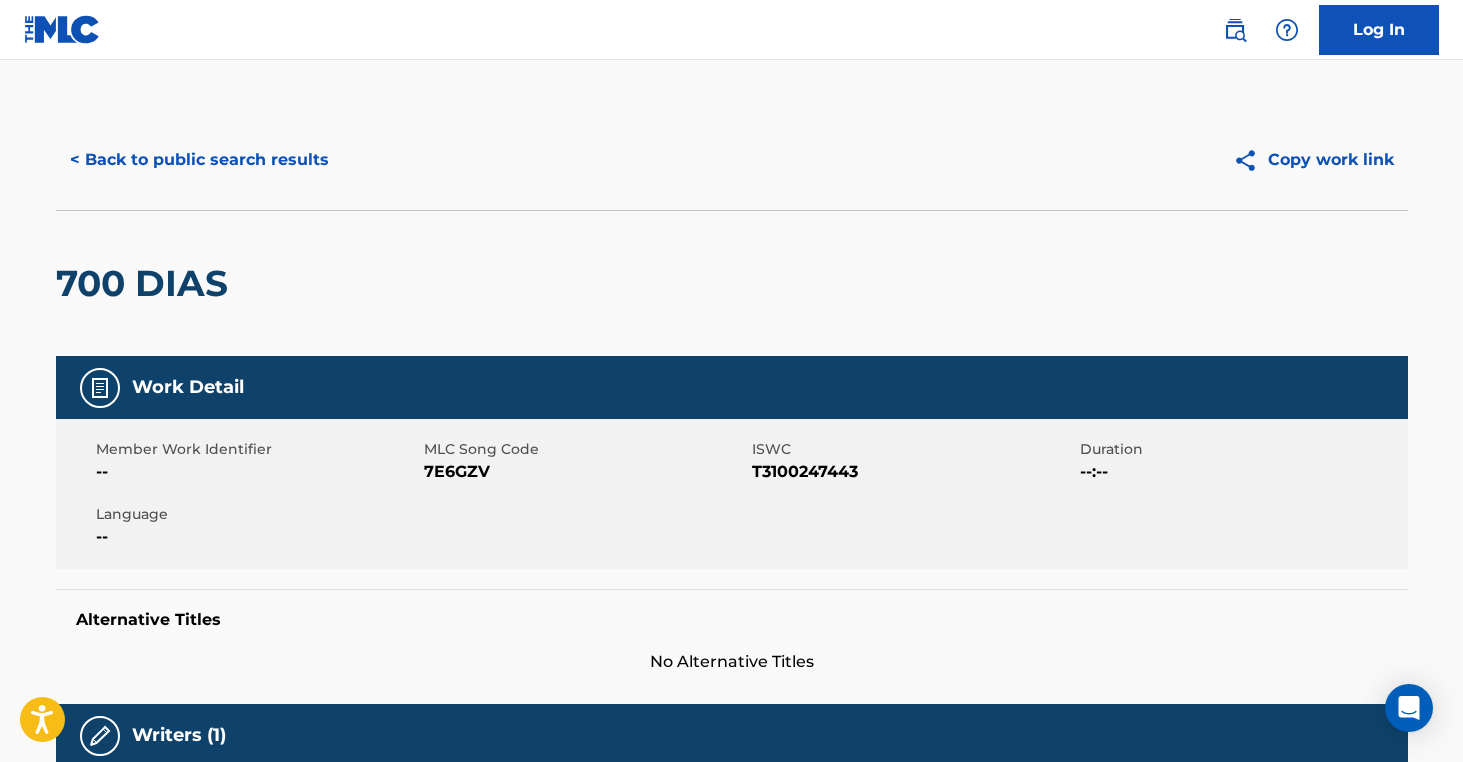 click on "< Back to public search results" at bounding box center [199, 160] 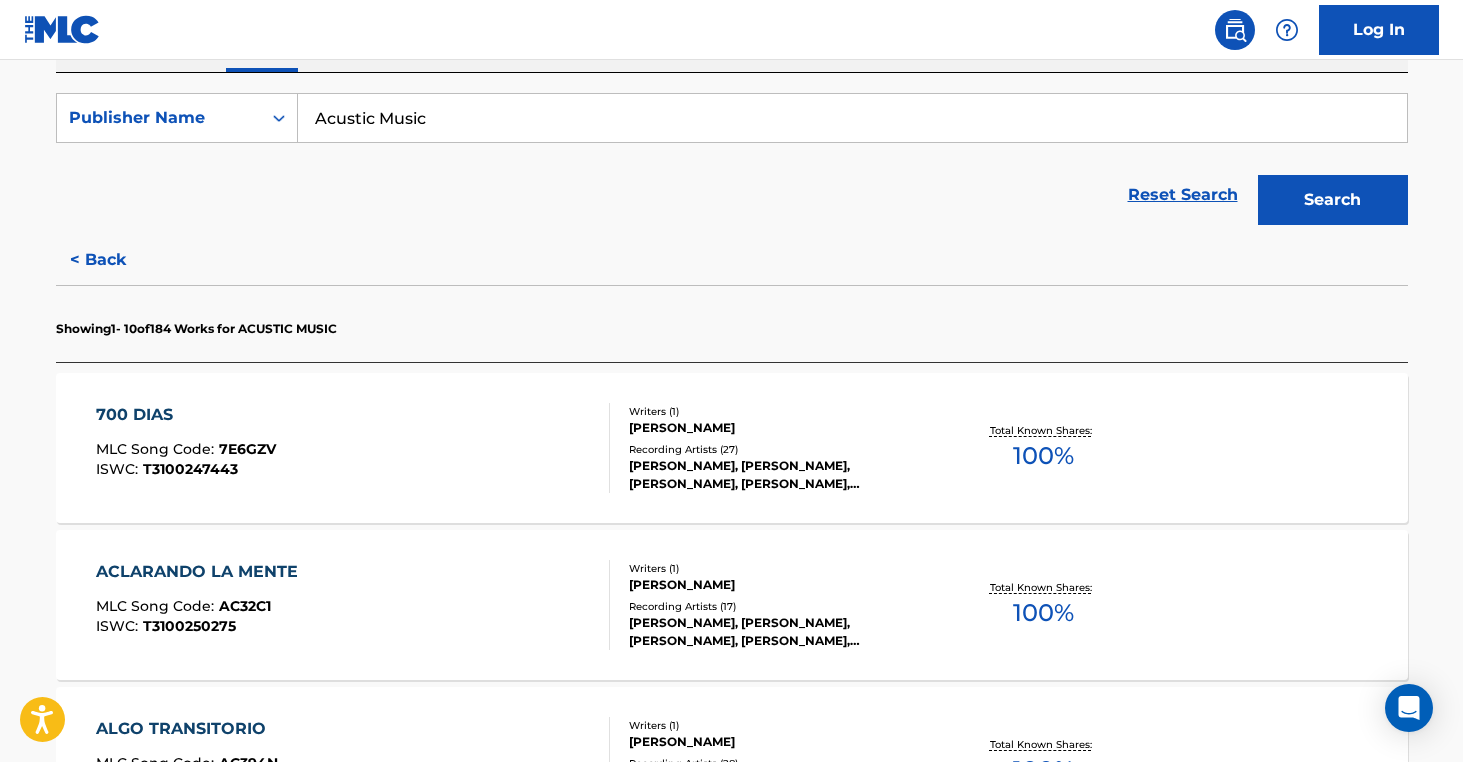 scroll, scrollTop: 1767, scrollLeft: 0, axis: vertical 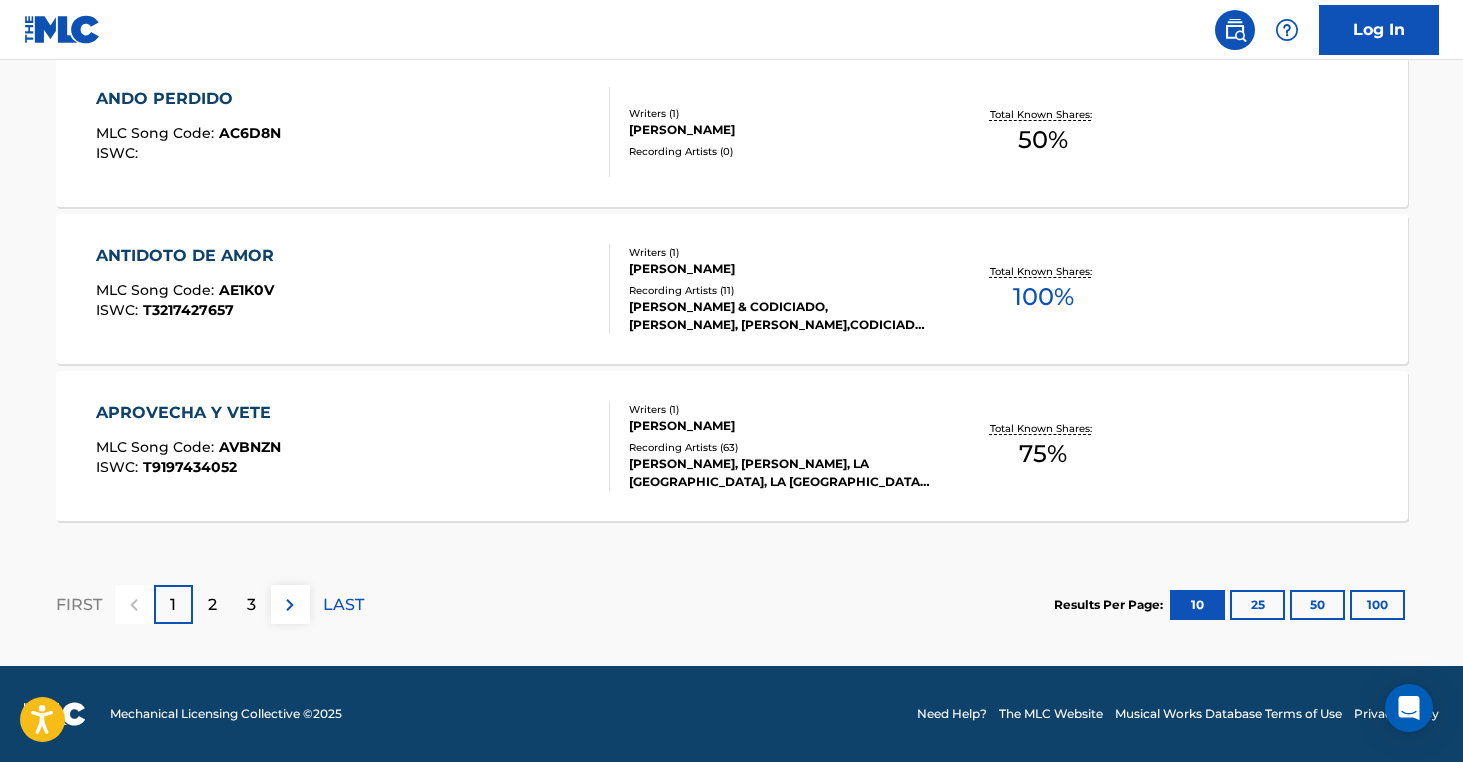 click on "100" at bounding box center (1377, 605) 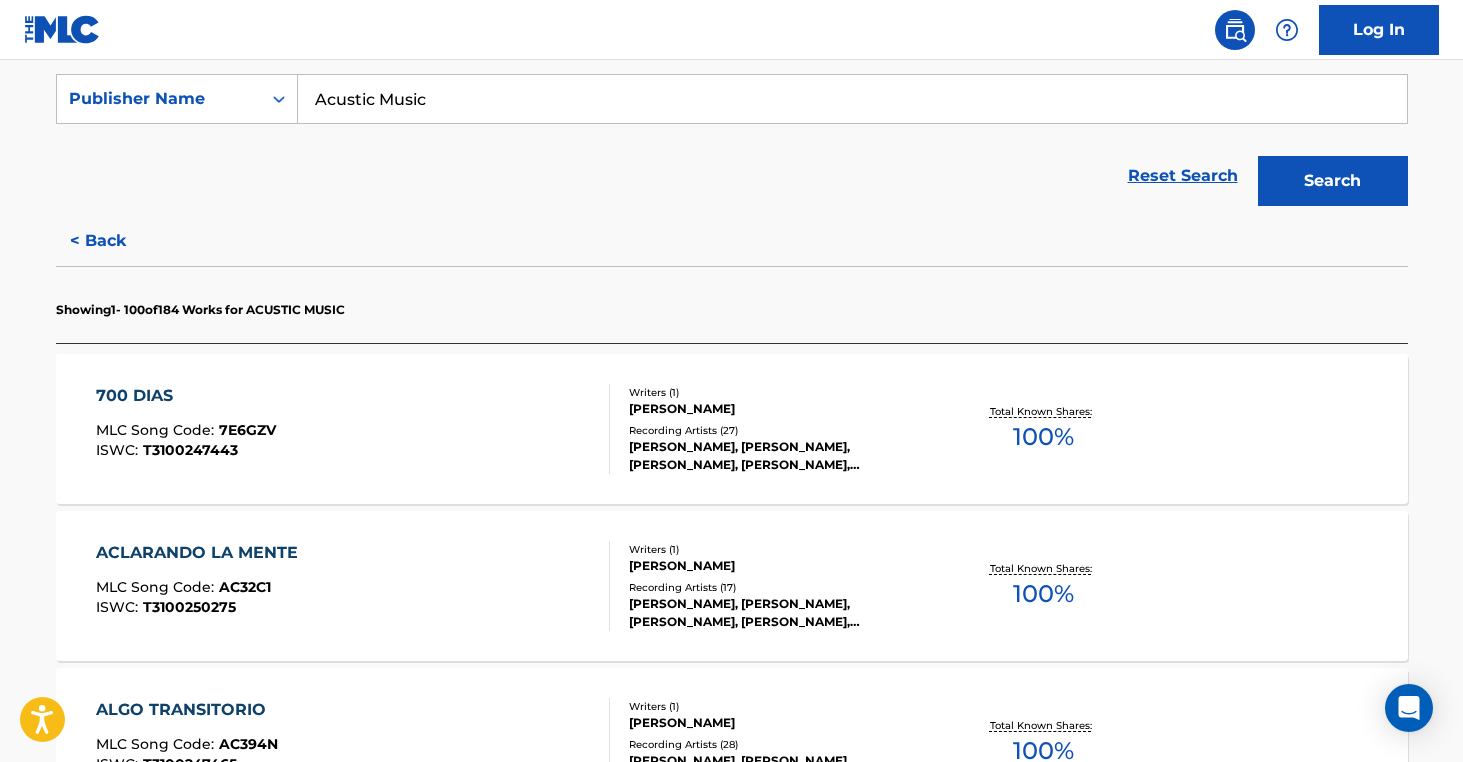 scroll, scrollTop: 371, scrollLeft: 0, axis: vertical 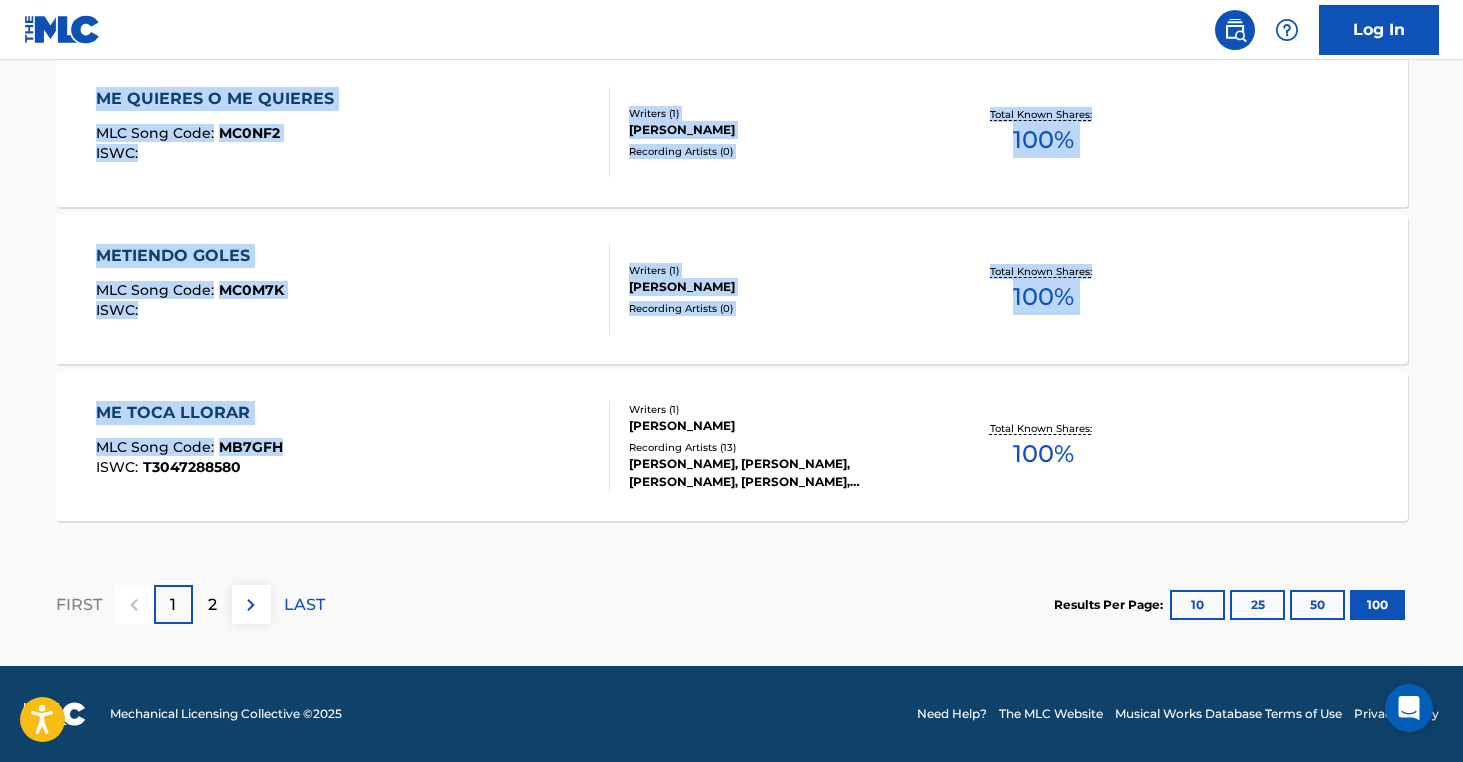 drag, startPoint x: 3, startPoint y: 369, endPoint x: 281, endPoint y: 455, distance: 290.9983 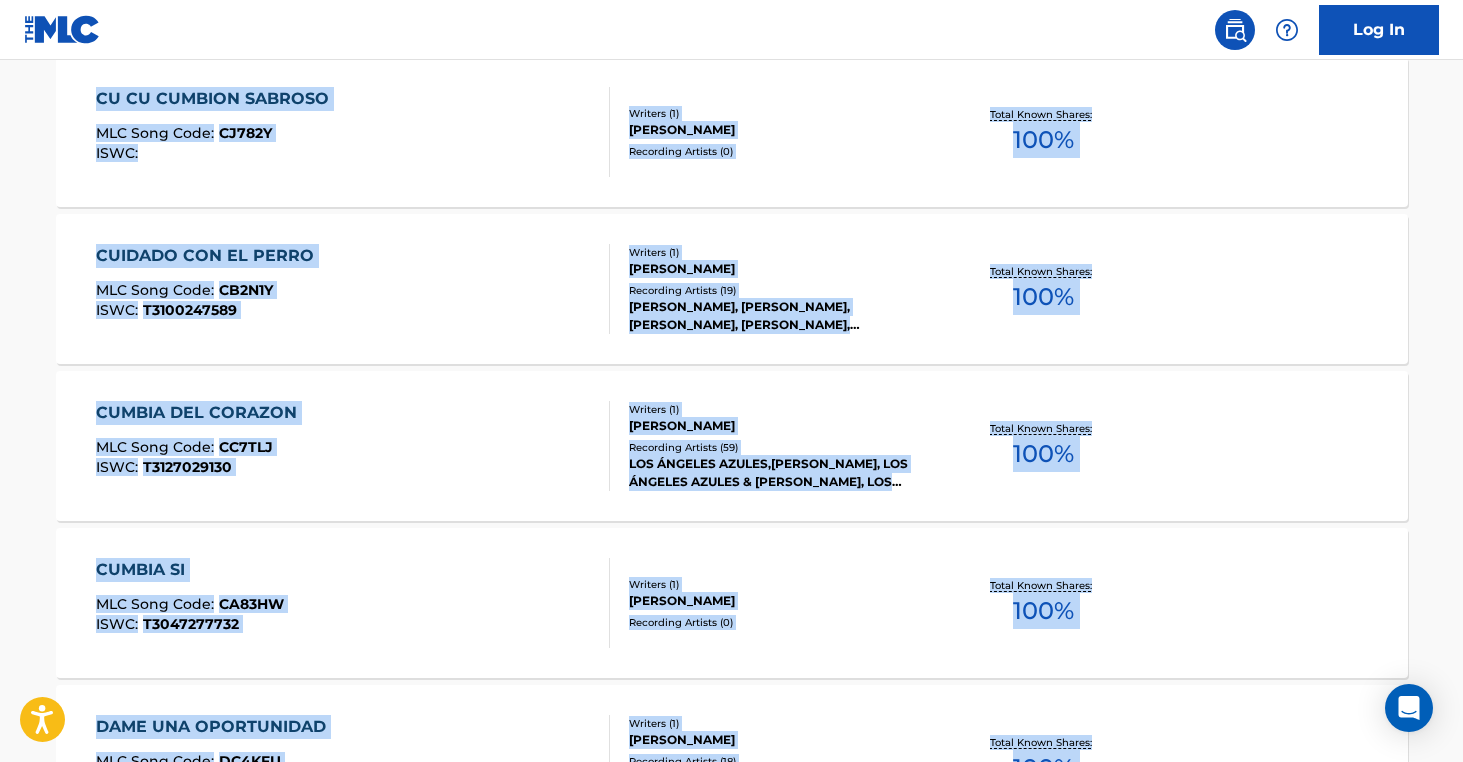 scroll, scrollTop: 6321, scrollLeft: 0, axis: vertical 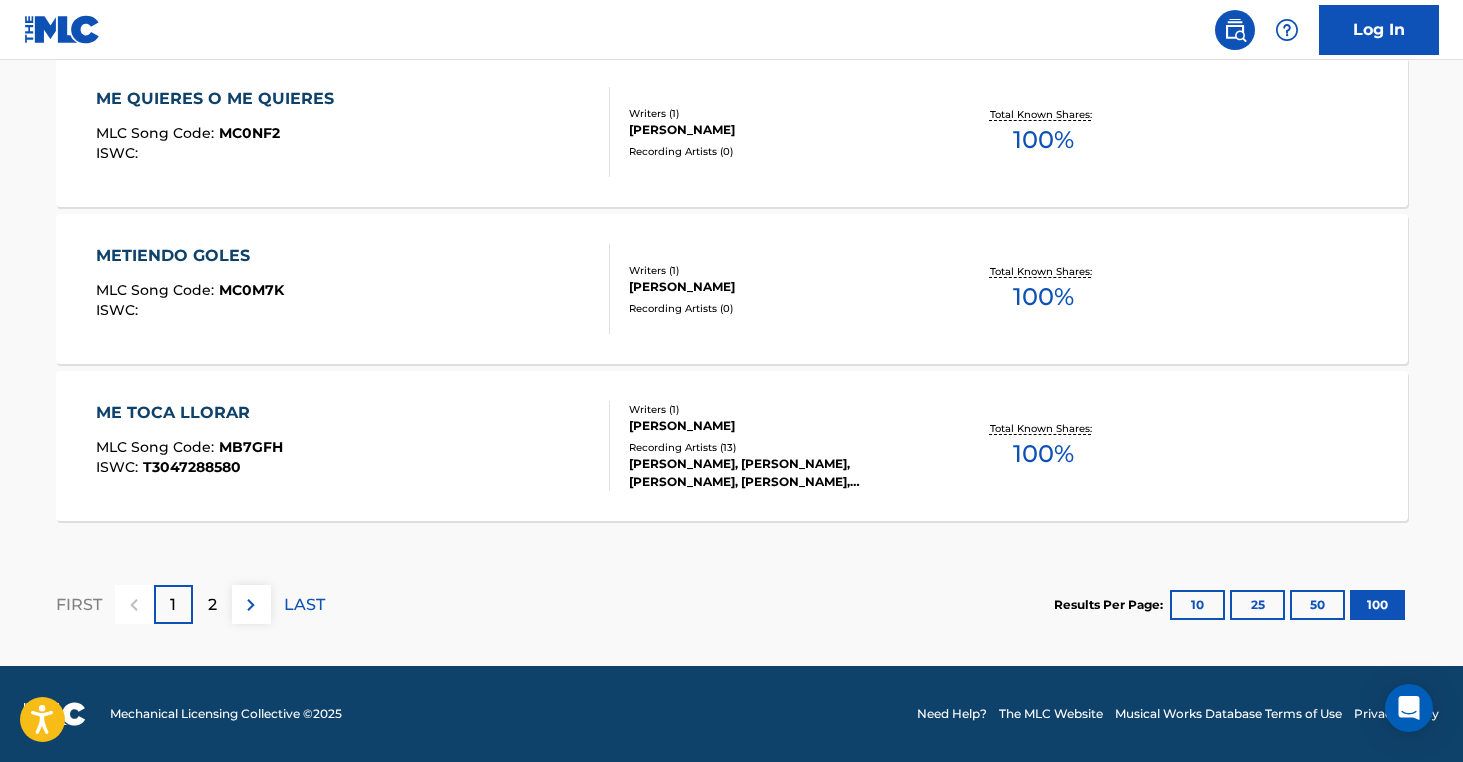 click on "2" at bounding box center [212, 604] 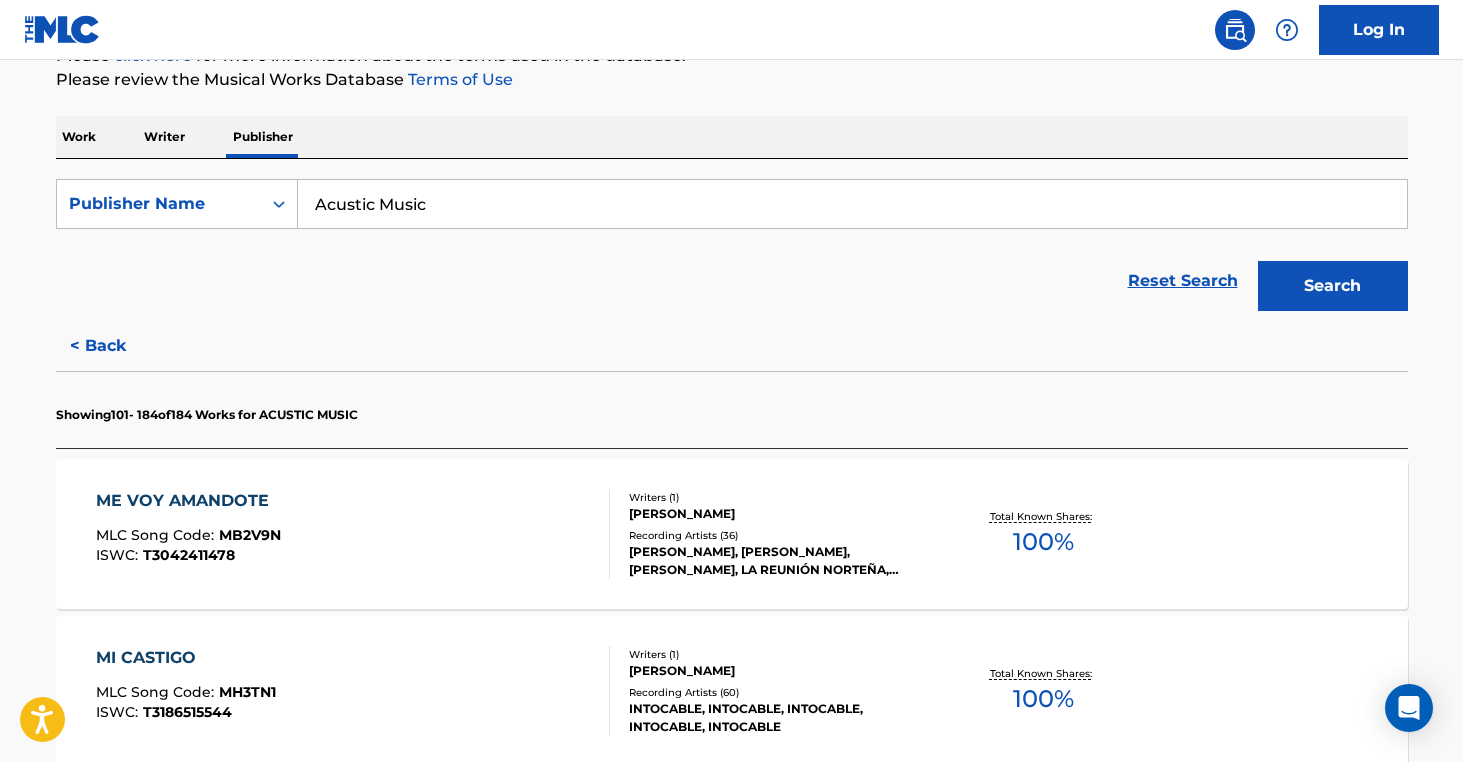scroll, scrollTop: 267, scrollLeft: 0, axis: vertical 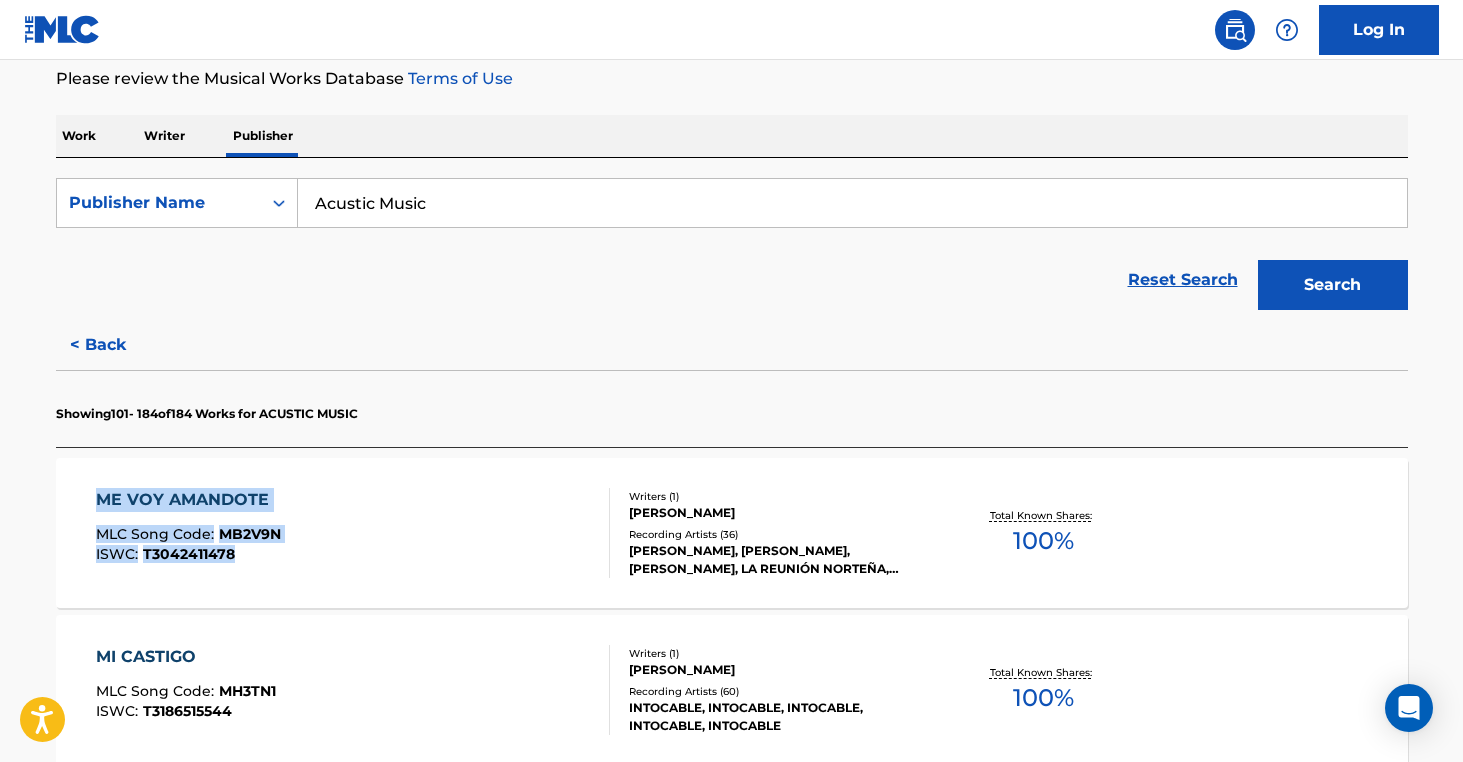 drag, startPoint x: 27, startPoint y: 482, endPoint x: 265, endPoint y: 620, distance: 275.11453 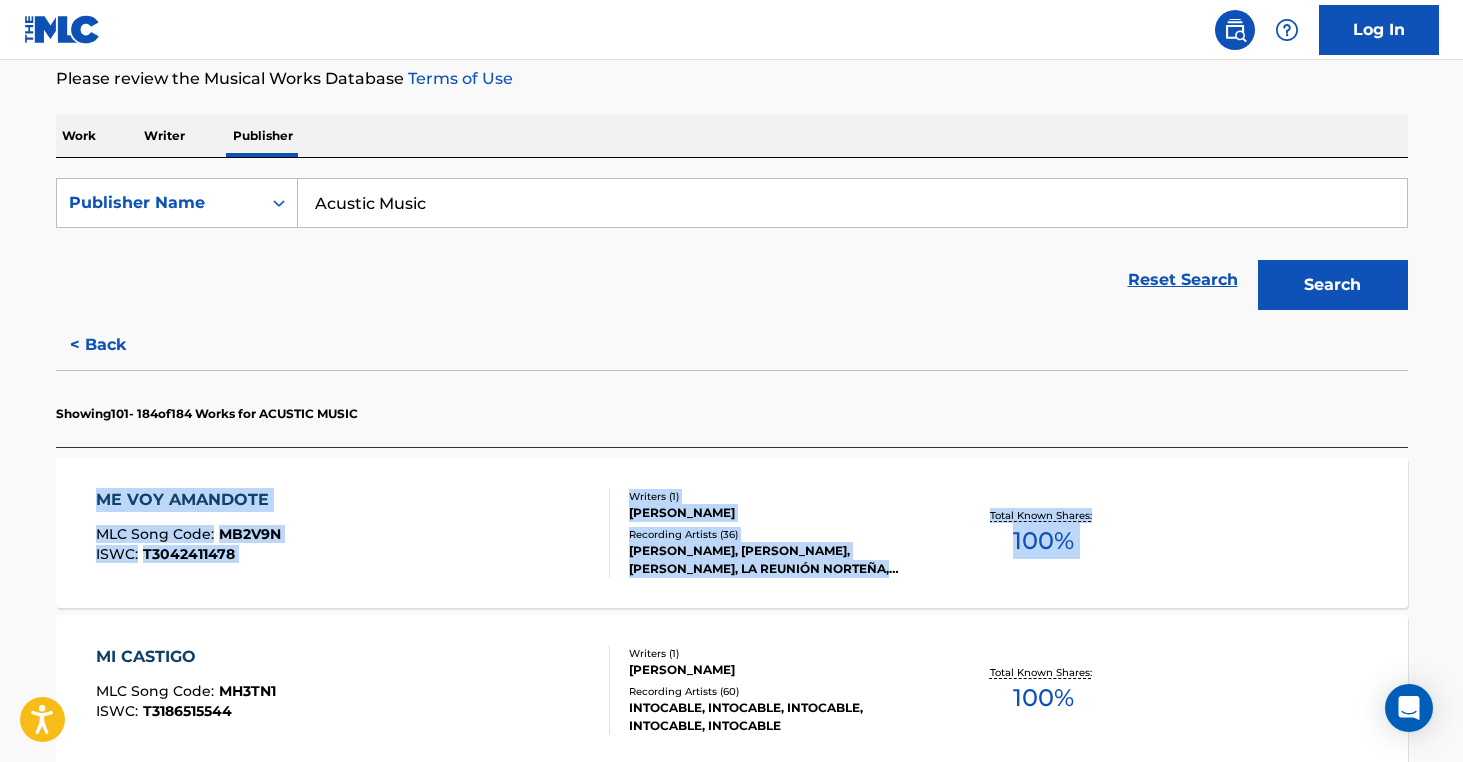 click on "ME VOY AMANDOTE MLC Song Code : MB2V9N ISWC : T3042411478 Writers ( 1 ) [PERSON_NAME] Recording Artists ( 36 ) [PERSON_NAME], [PERSON_NAME], [PERSON_NAME], LA REUNIÓN NORTEÑA, [PERSON_NAME] Total Known Shares: 100 %" at bounding box center [732, 533] 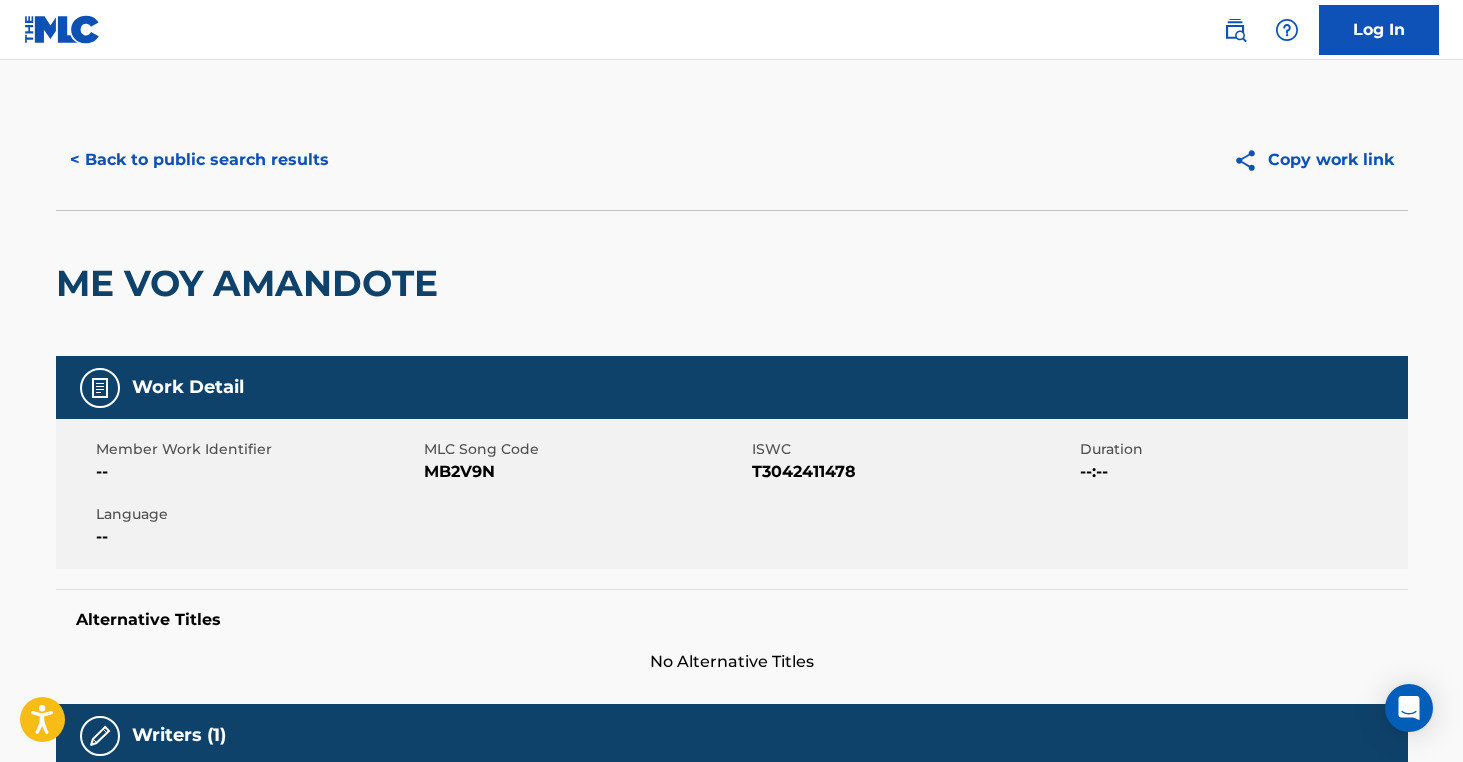 click on "< Back to public search results" at bounding box center (199, 160) 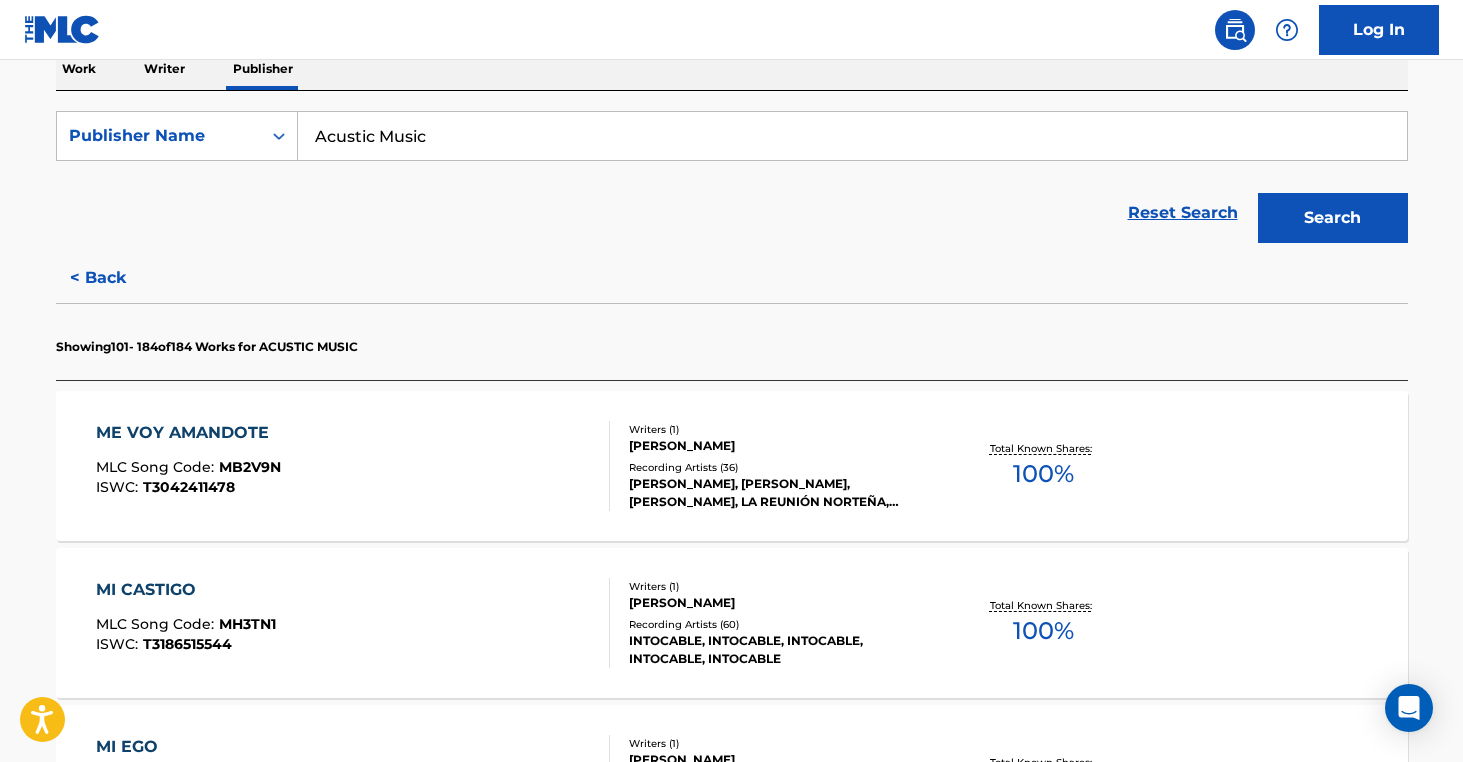 scroll, scrollTop: 339, scrollLeft: 0, axis: vertical 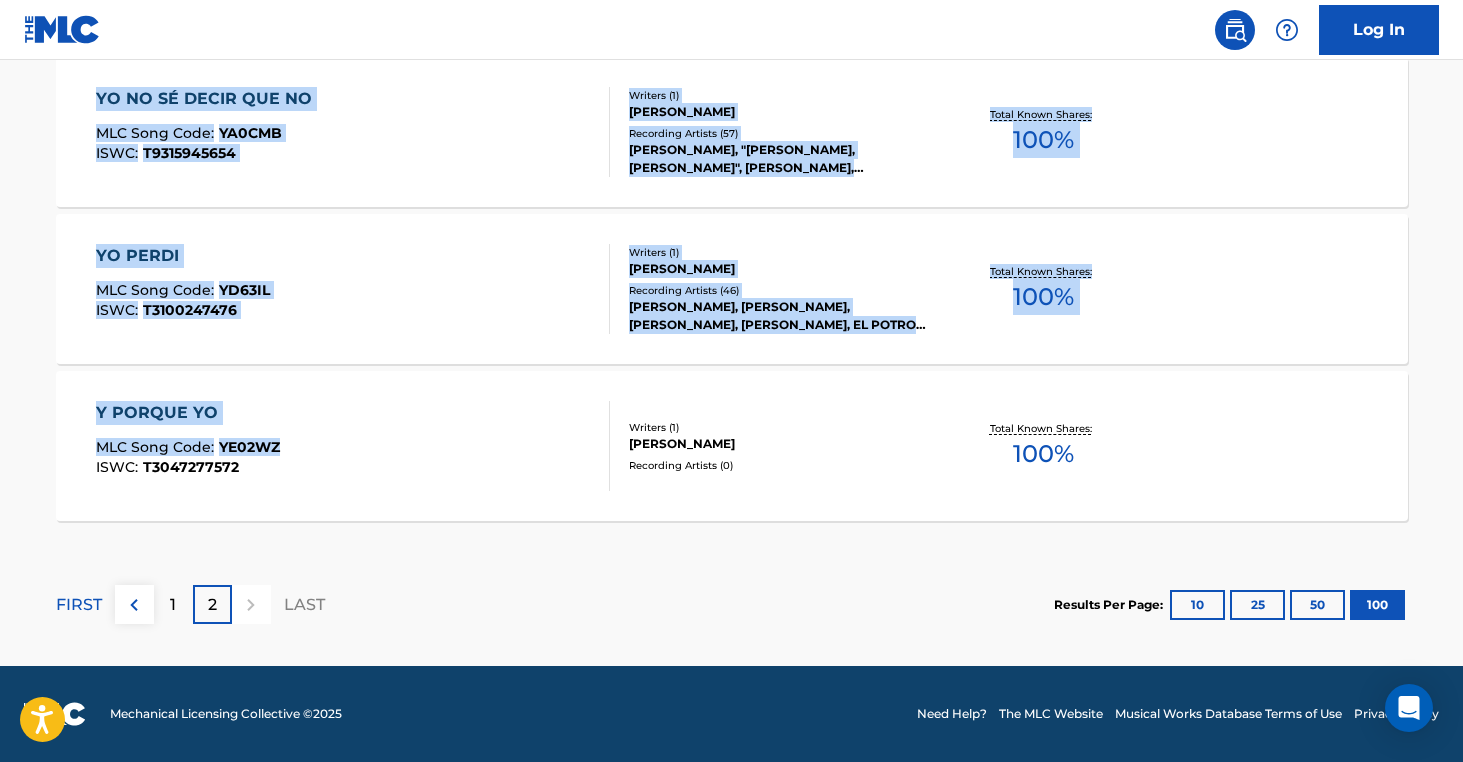 drag, startPoint x: 21, startPoint y: 400, endPoint x: 281, endPoint y: 444, distance: 263.6968 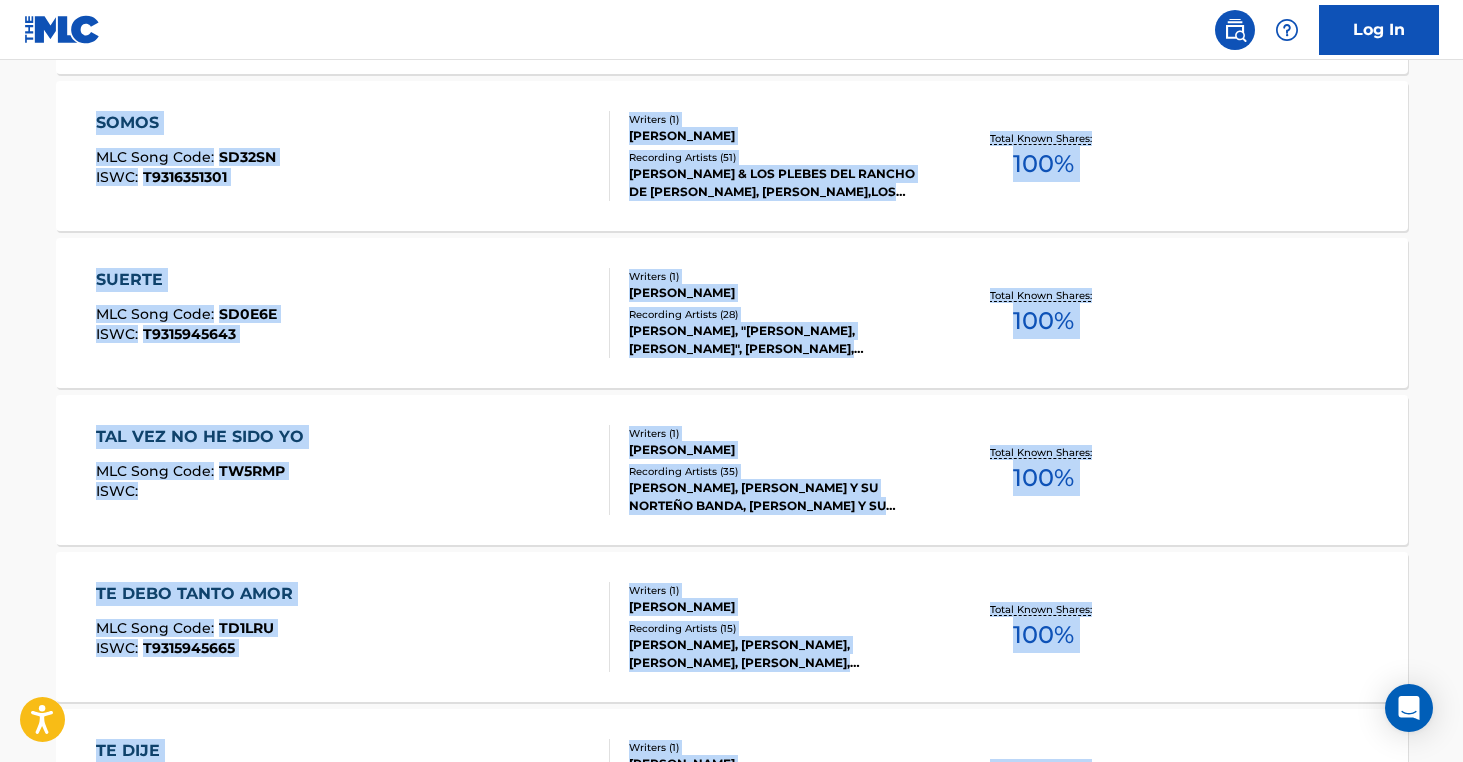 scroll, scrollTop: 7666, scrollLeft: 0, axis: vertical 